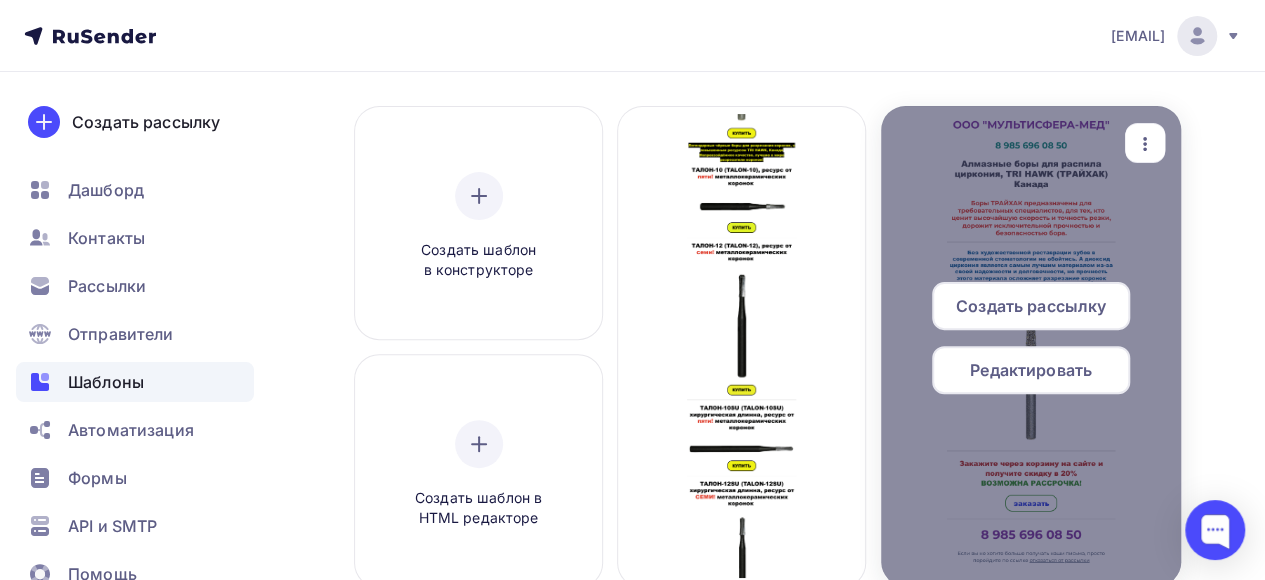 scroll, scrollTop: 100, scrollLeft: 0, axis: vertical 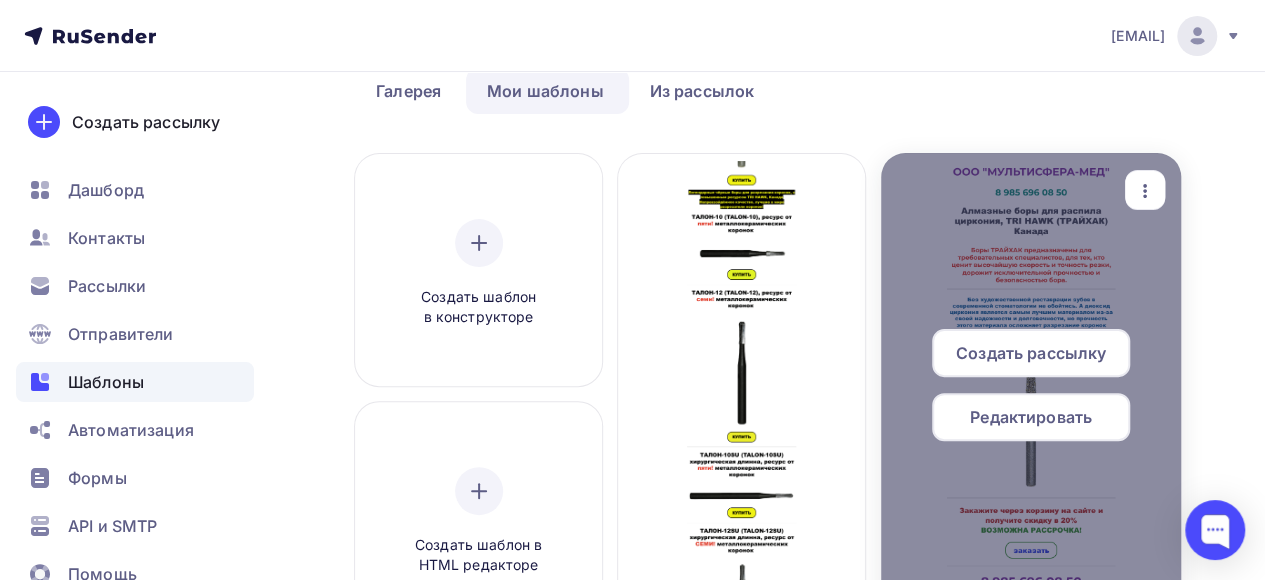 click on "Редактировать" at bounding box center (741, 353) 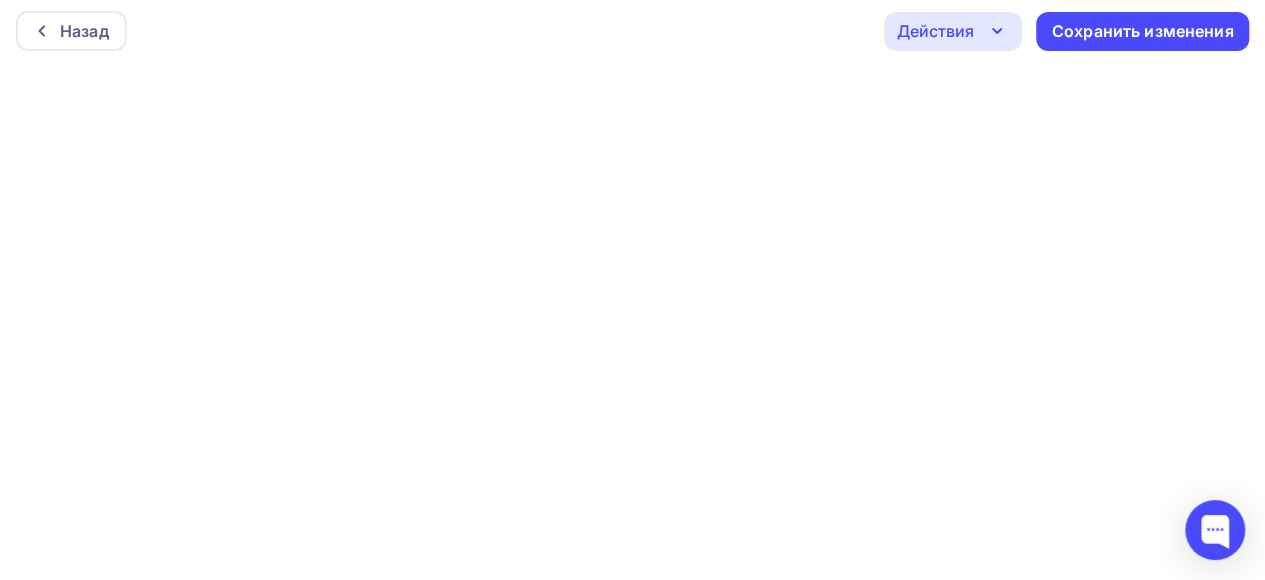 scroll, scrollTop: 0, scrollLeft: 0, axis: both 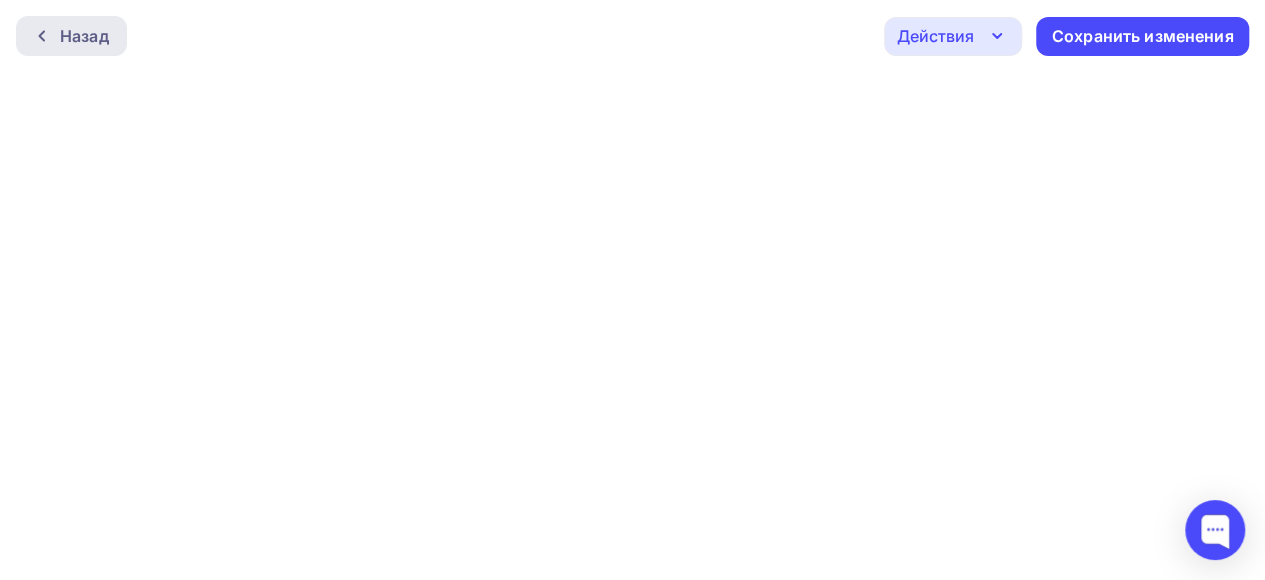 click on "Назад" at bounding box center [84, 36] 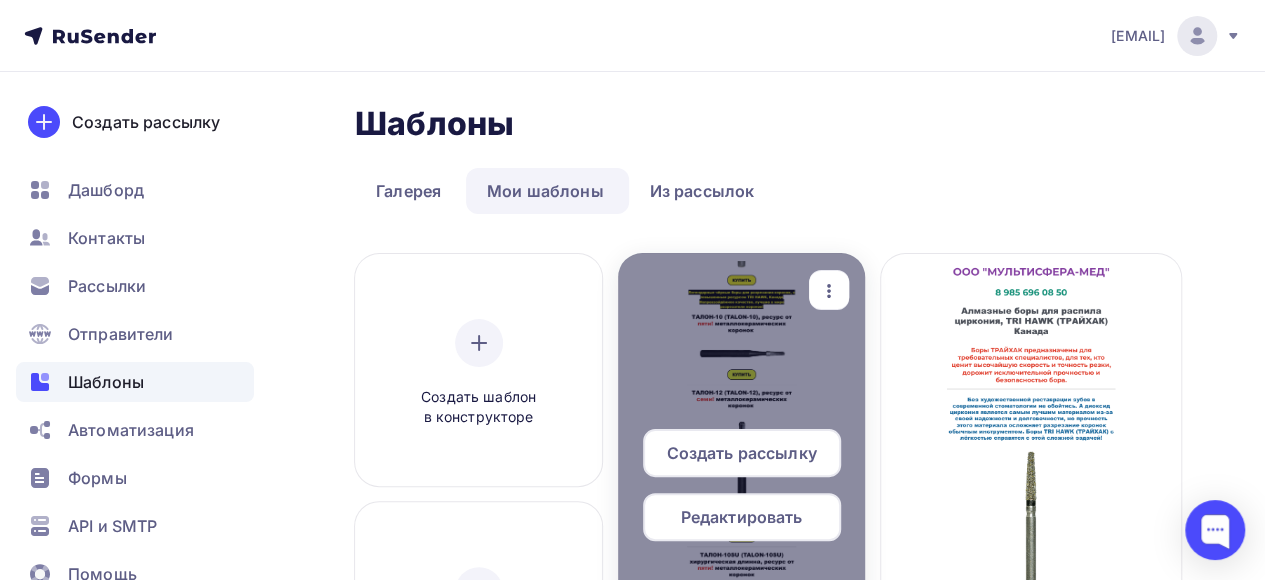 click on "Редактировать" at bounding box center [741, 453] 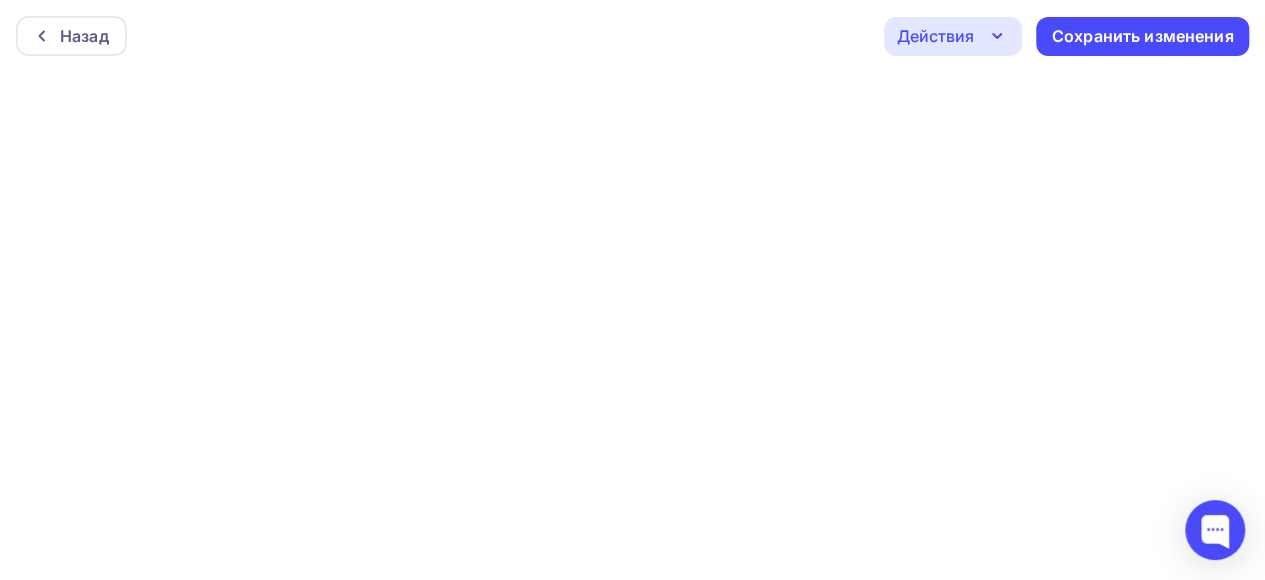 click on "Действия" at bounding box center (935, 36) 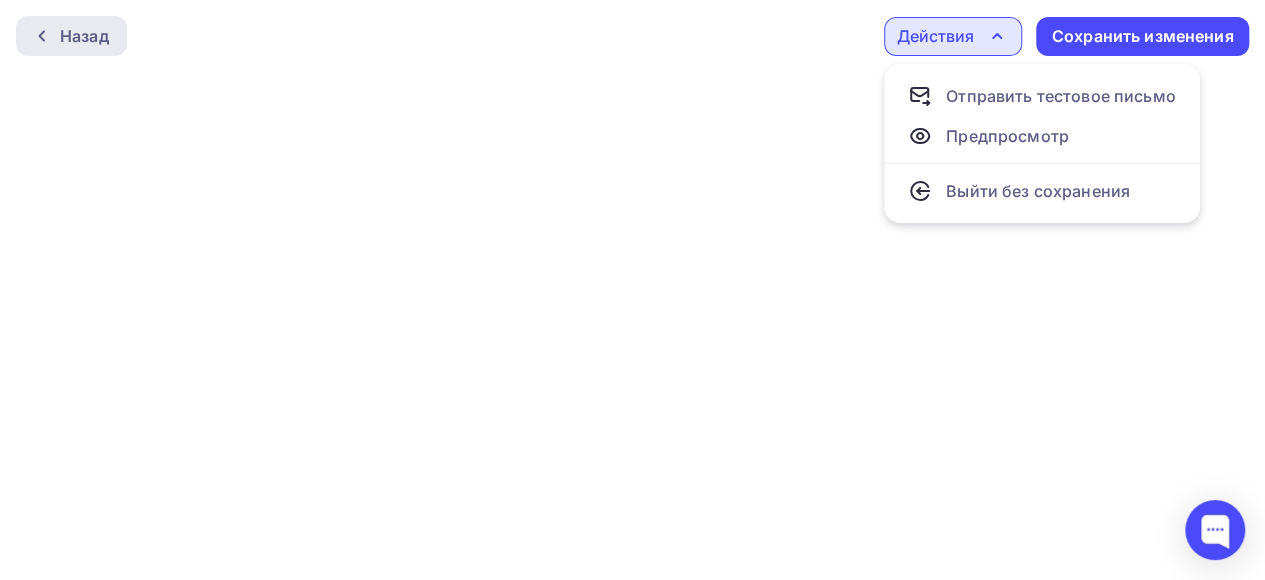 click on "Назад" at bounding box center [84, 36] 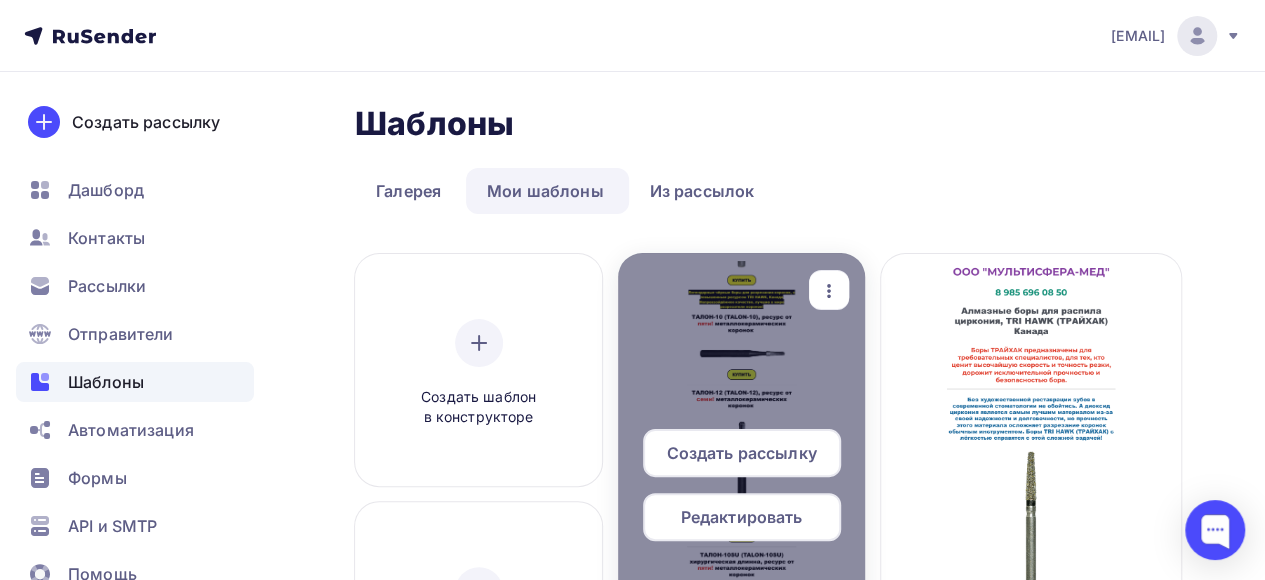 click on "Создать рассылку" at bounding box center (741, 453) 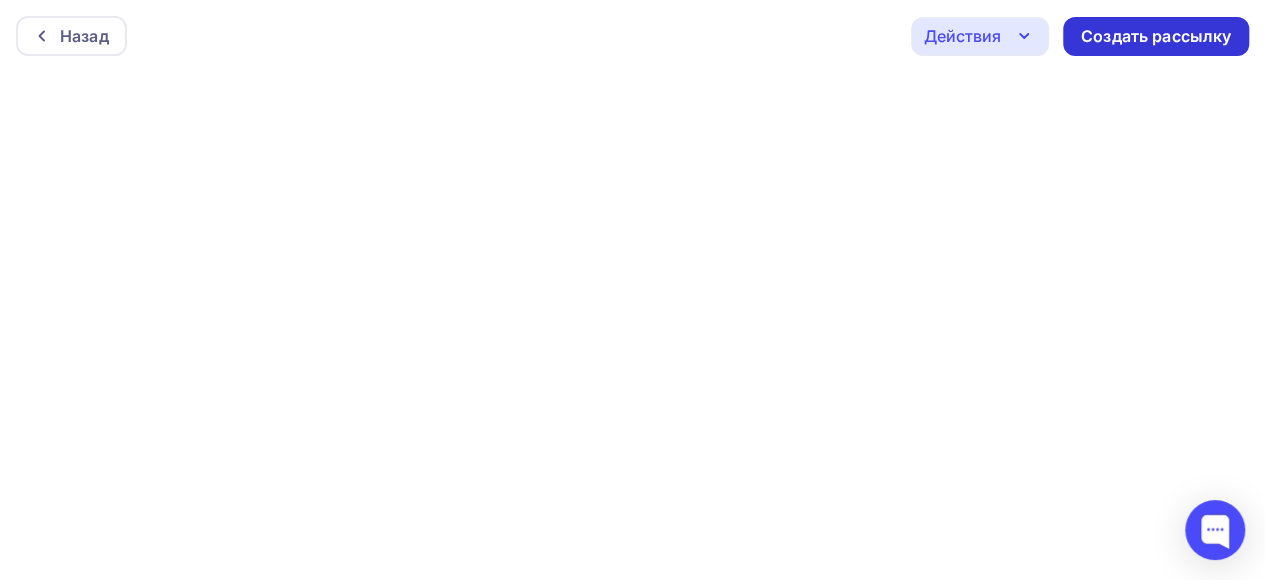 click on "Создать рассылку" at bounding box center [1156, 36] 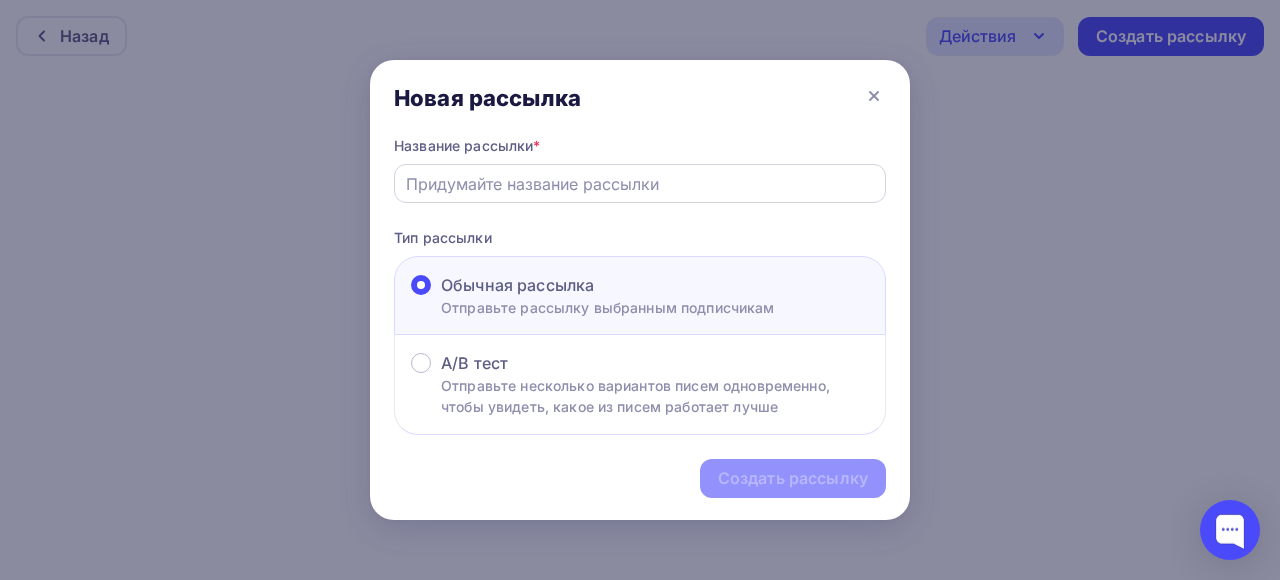 click at bounding box center (640, 184) 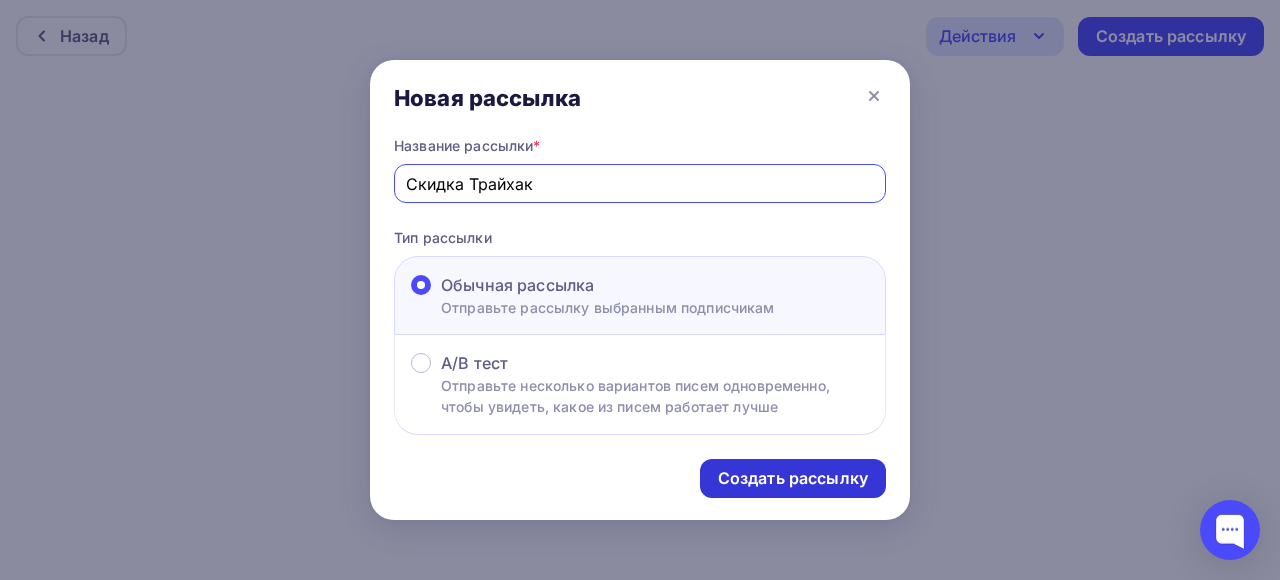 type on "Скидка Трайхак" 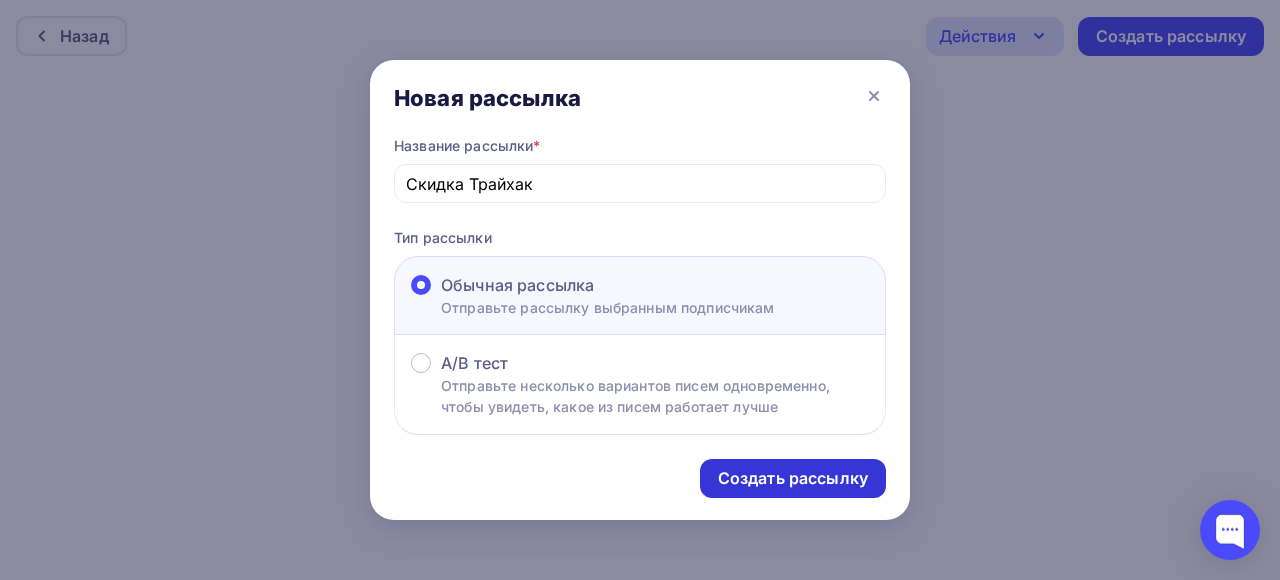 click on "Создать рассылку" at bounding box center [793, 478] 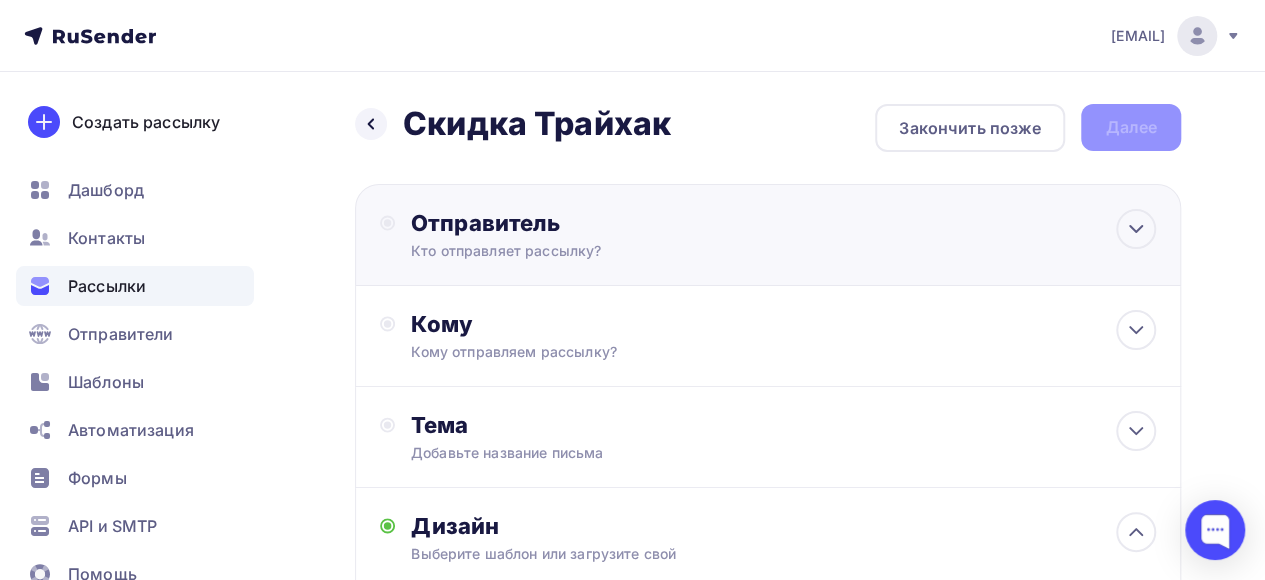 click on "Отправитель" at bounding box center (627, 223) 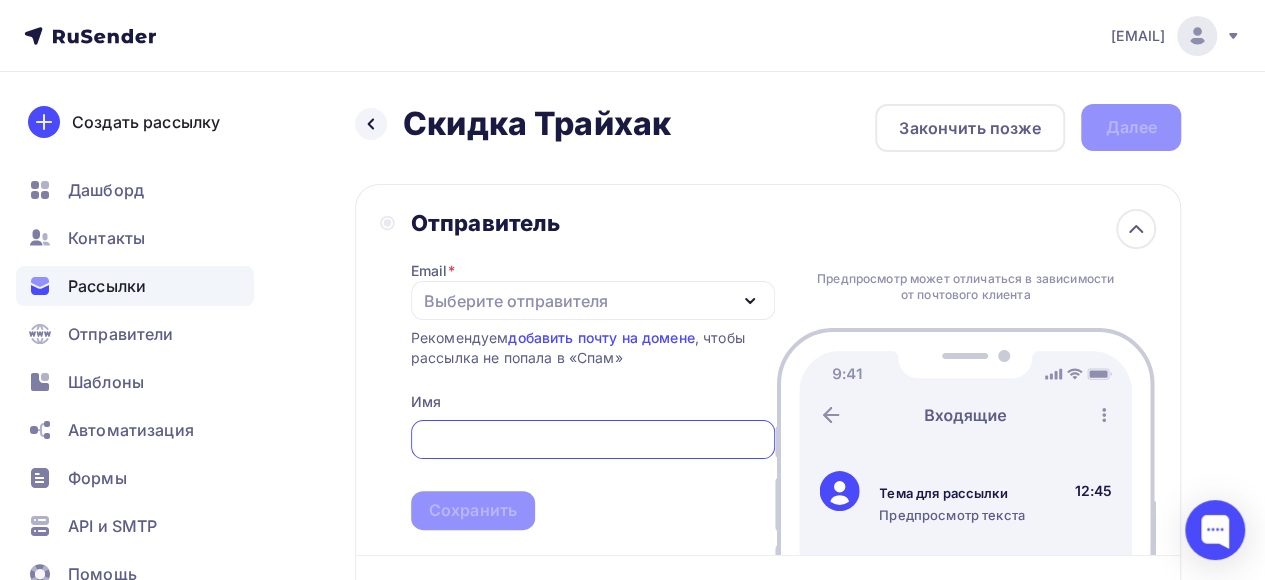 scroll, scrollTop: 0, scrollLeft: 0, axis: both 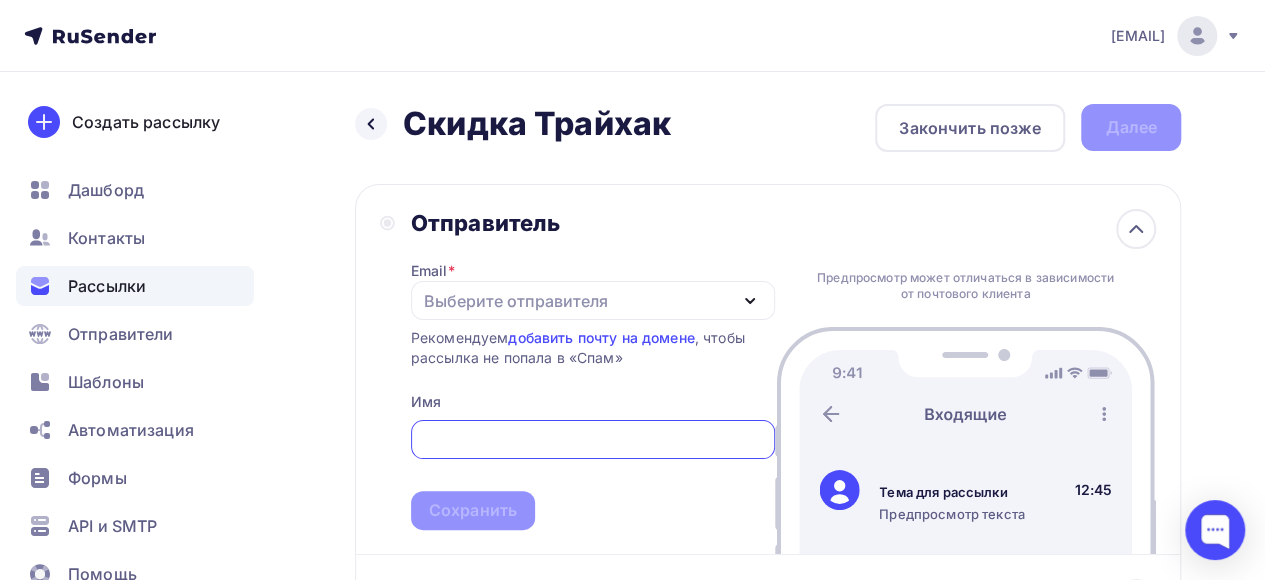 click on "Выберите отправителя" at bounding box center (516, 301) 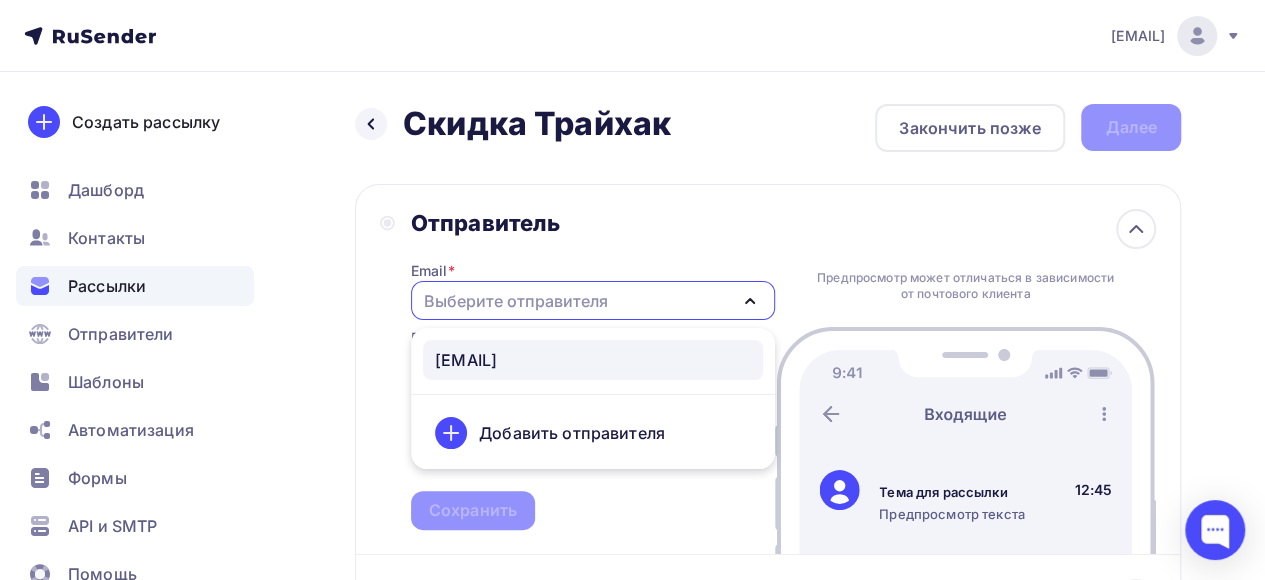 click on "[EMAIL]" at bounding box center [593, 360] 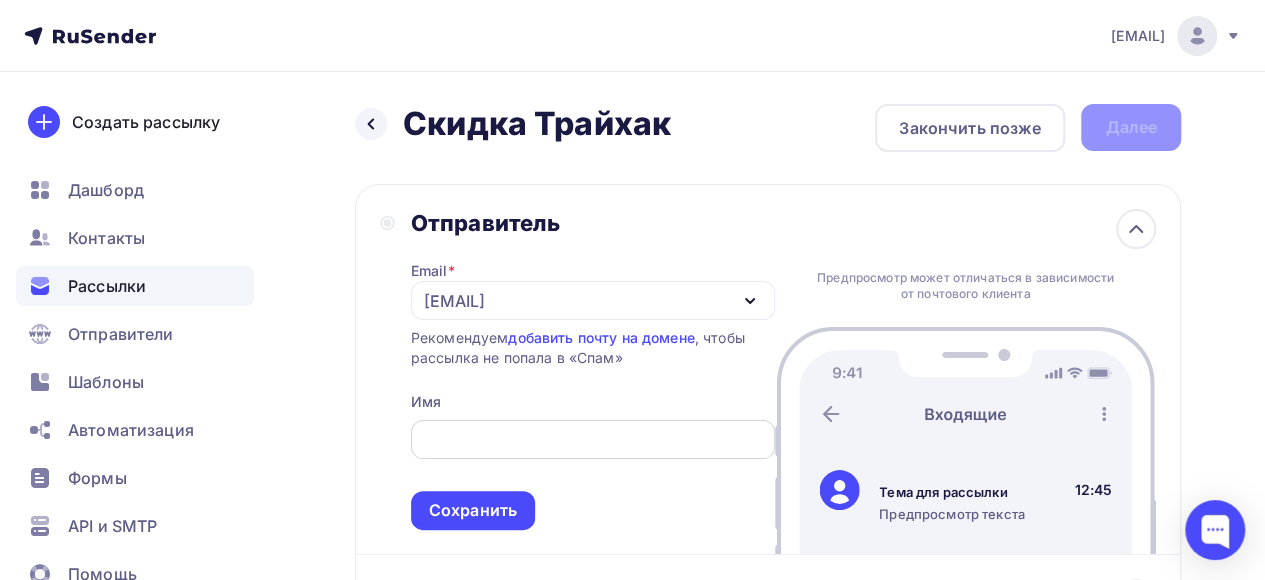 click at bounding box center [592, 440] 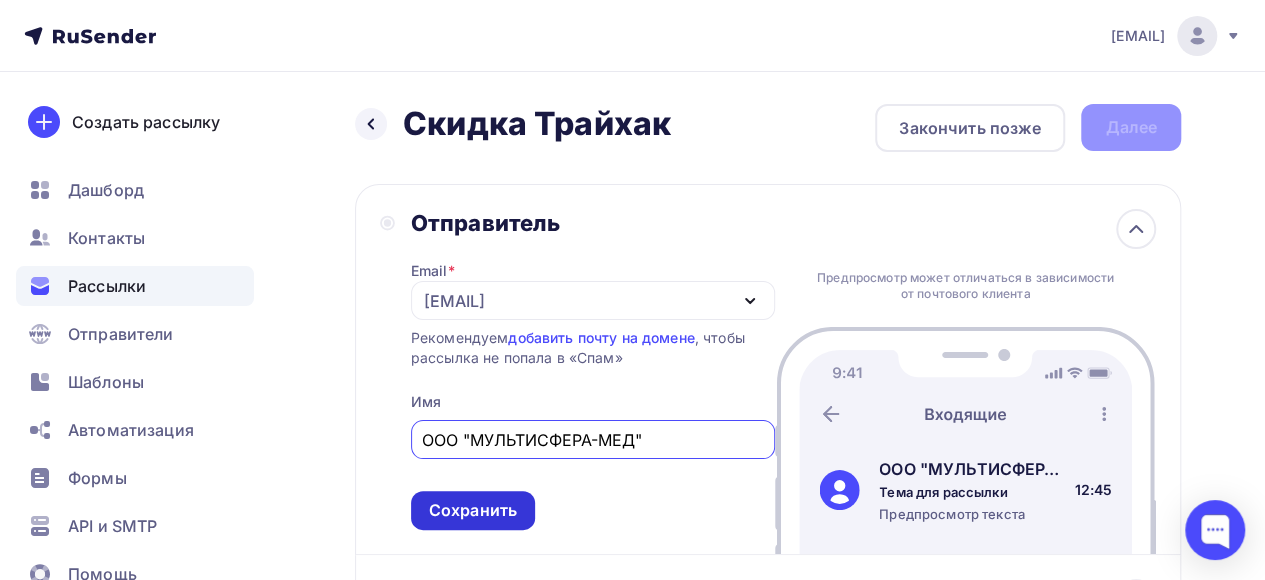 type on "ООО "МУЛЬТИСФЕРА-МЕД"" 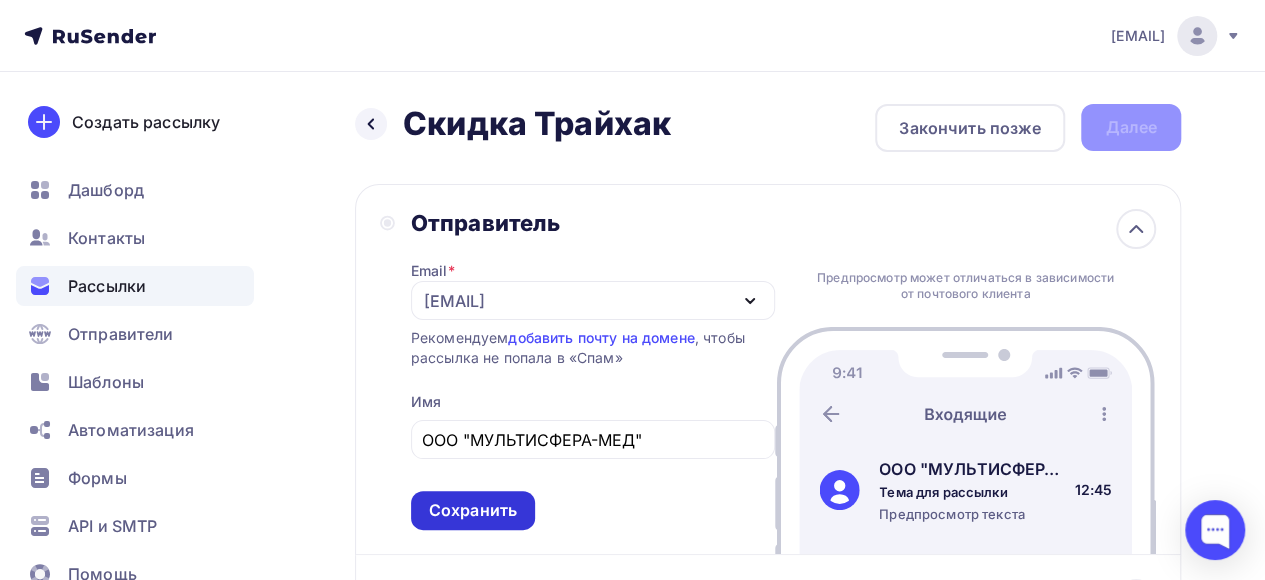 click on "Сохранить" at bounding box center [473, 510] 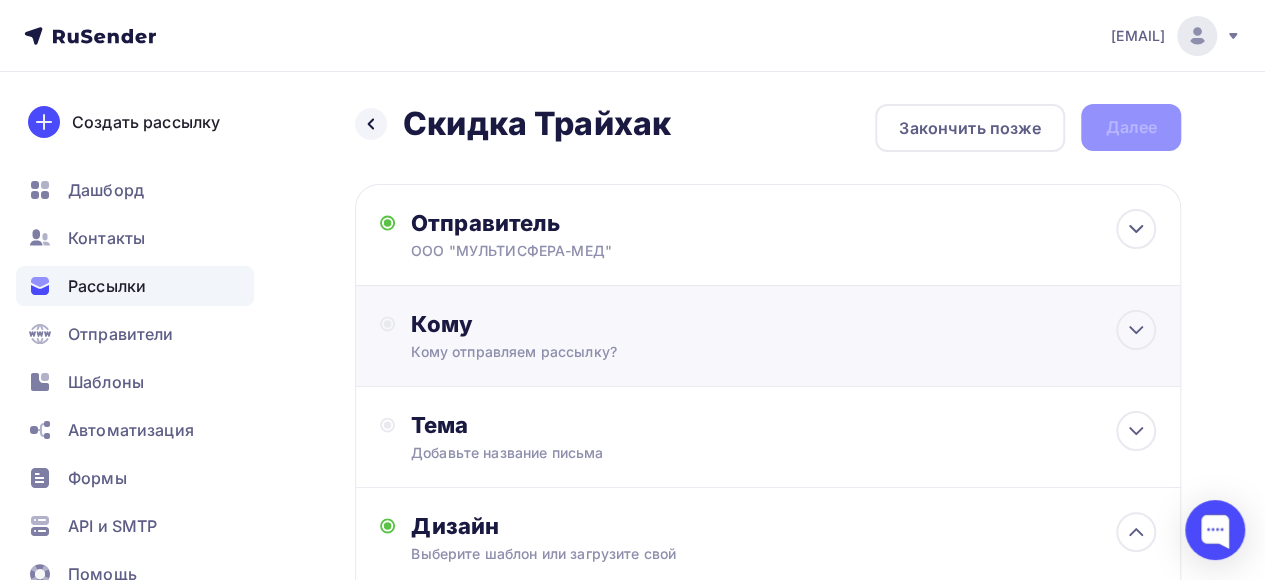 click on "Кому отправляем рассылку?" at bounding box center (606, 251) 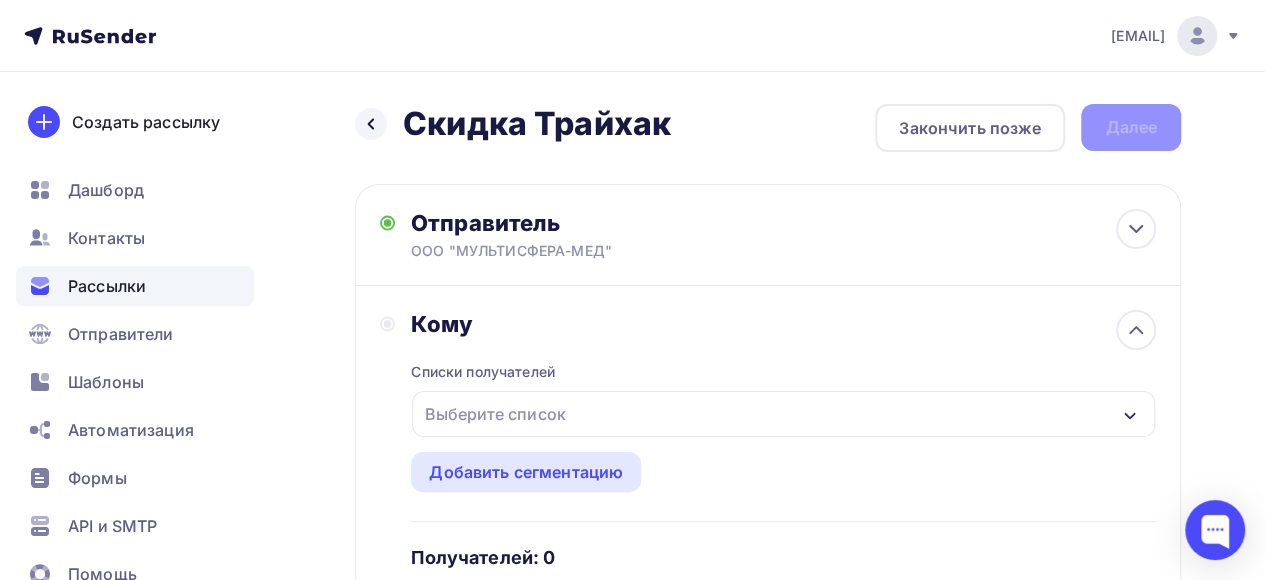 click on "Выберите список" at bounding box center (783, 414) 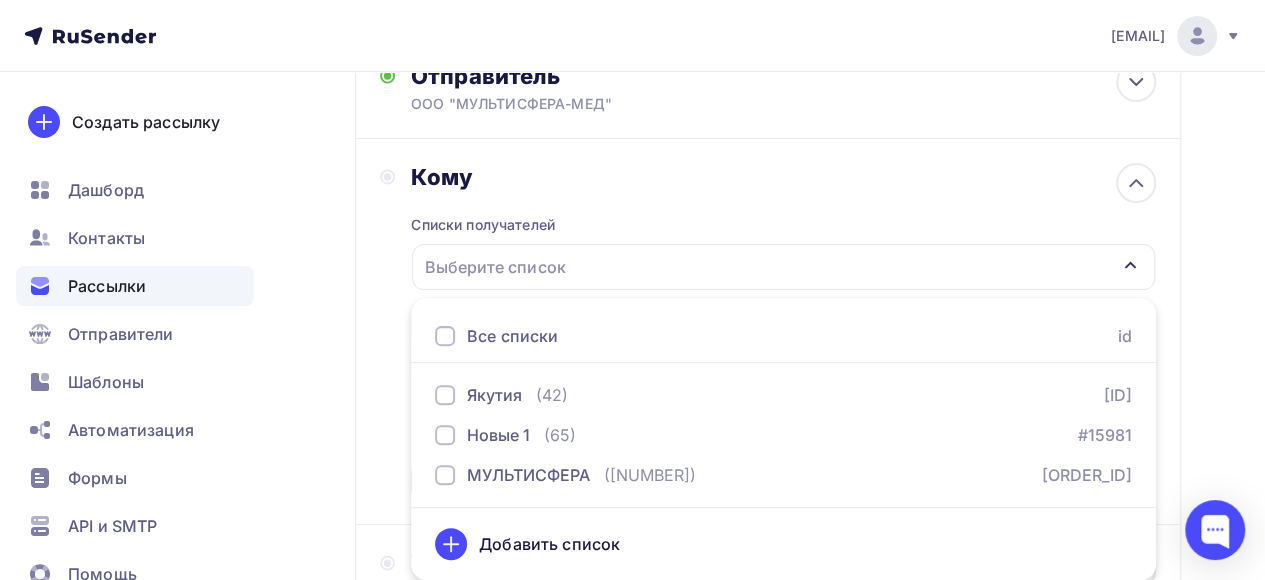 click at bounding box center [445, 336] 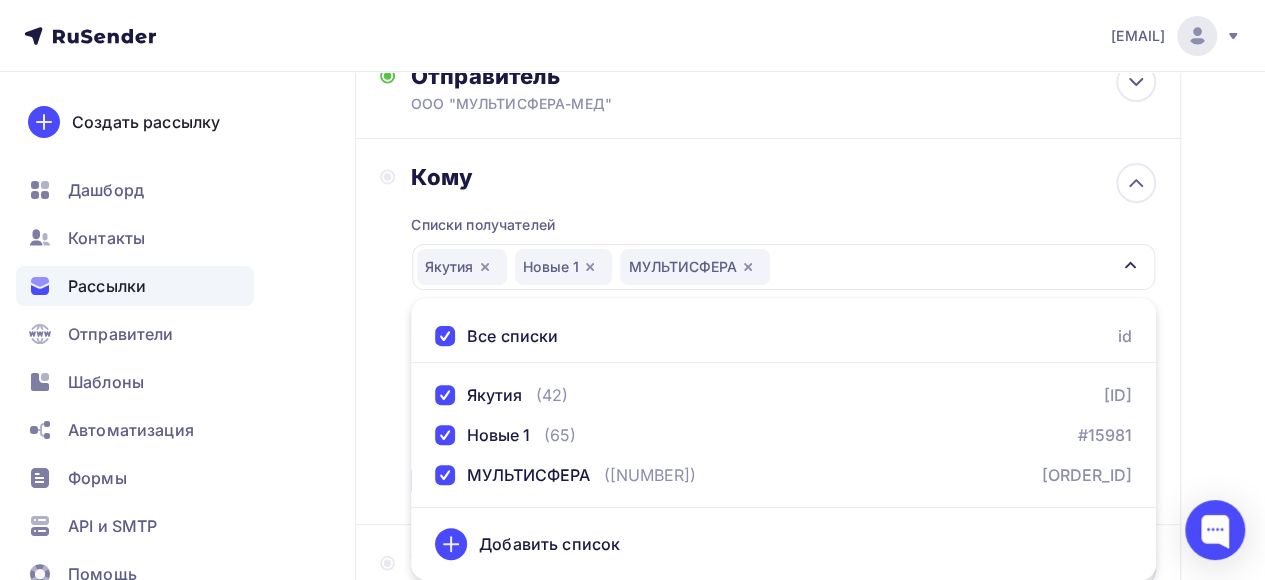 click on "Кому Списки получателей Якутия Новые 1 МУЛЬТИСФЕРА Все списки id Якутия ([NUMBER]) #22719 Новые 1 ([NUMBER]) #15981 МУЛЬТИСФЕРА ([NUMBER]) #14757 Добавить список Добавить сегментацию Получателей: [NUMBER] Сохранить" at bounding box center (612, 88) 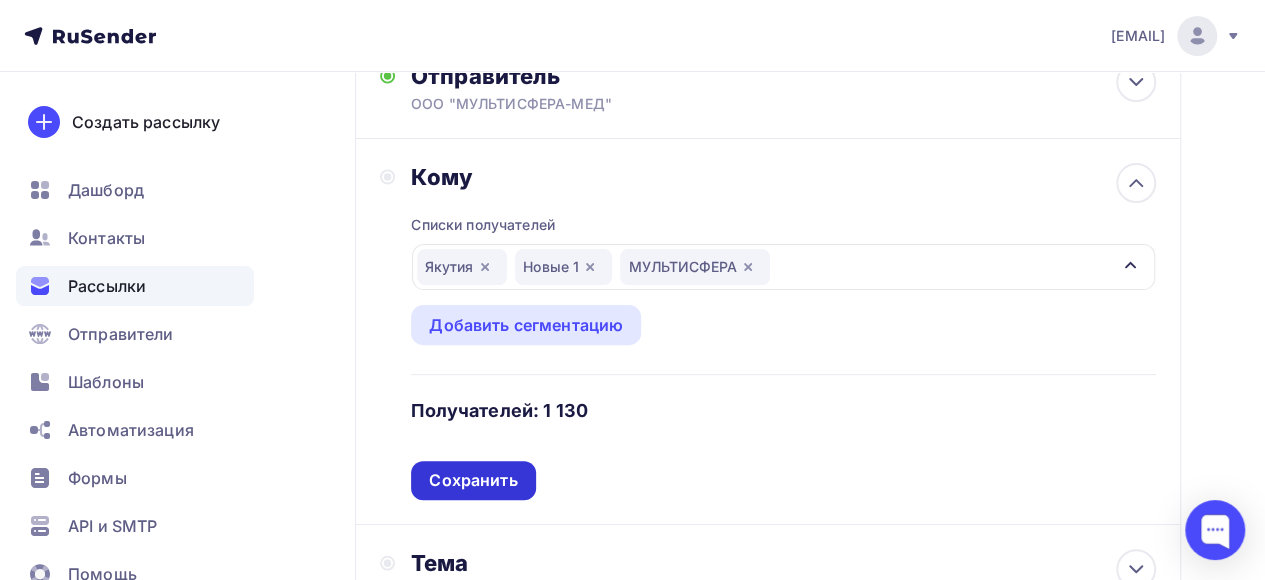 click on "Сохранить" at bounding box center [473, 480] 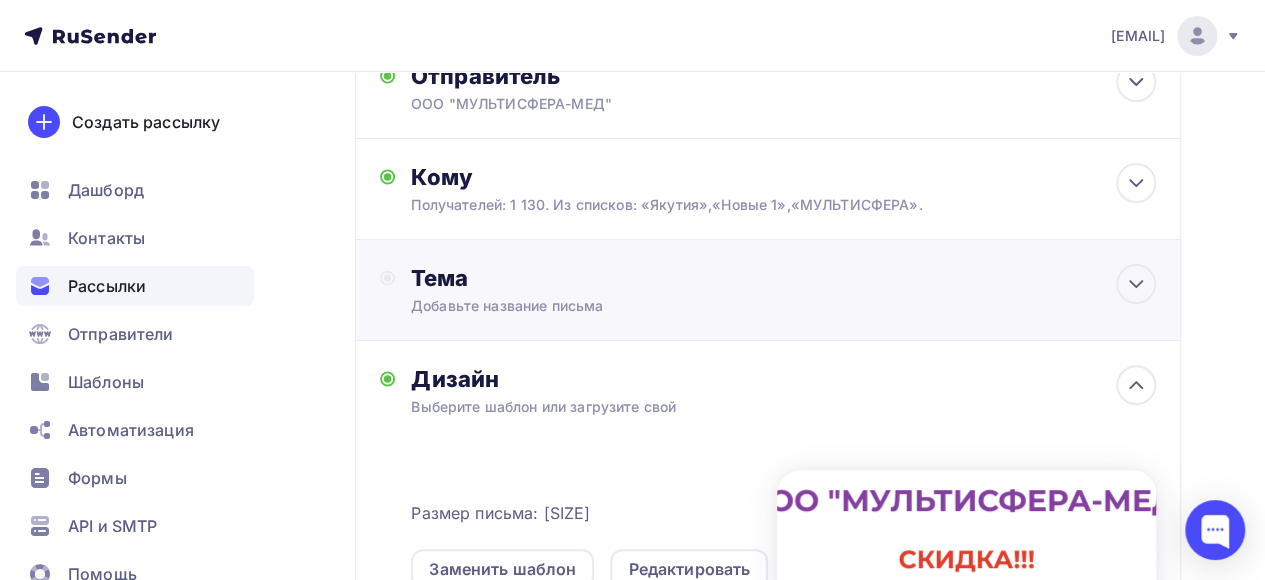 click on "Добавьте название письма" at bounding box center (589, 306) 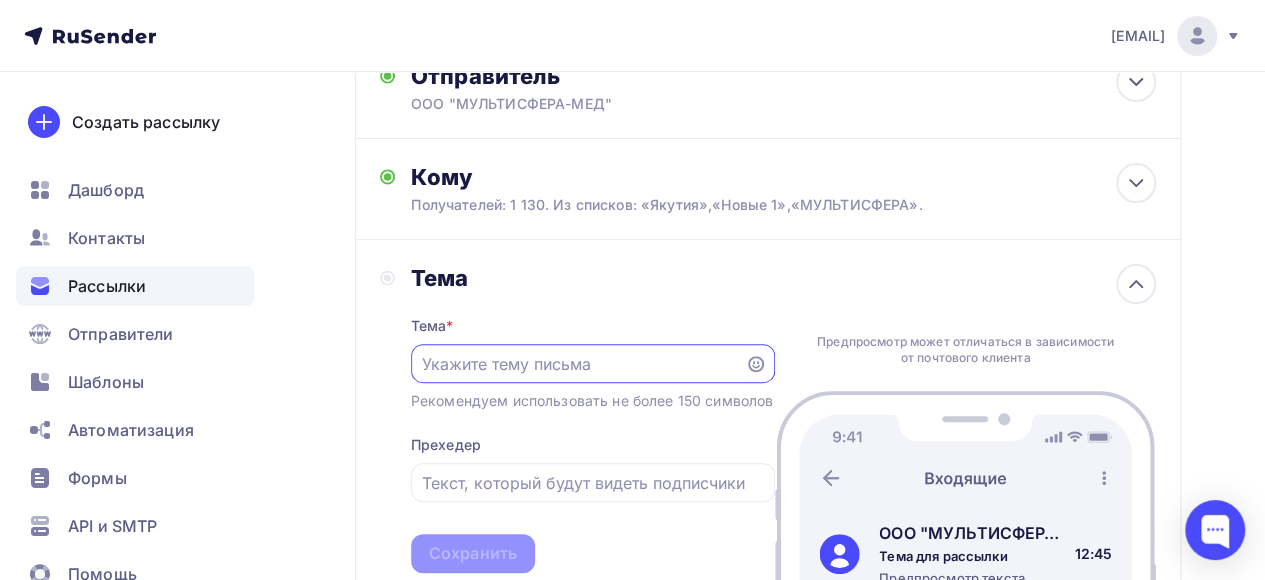 scroll, scrollTop: 0, scrollLeft: 0, axis: both 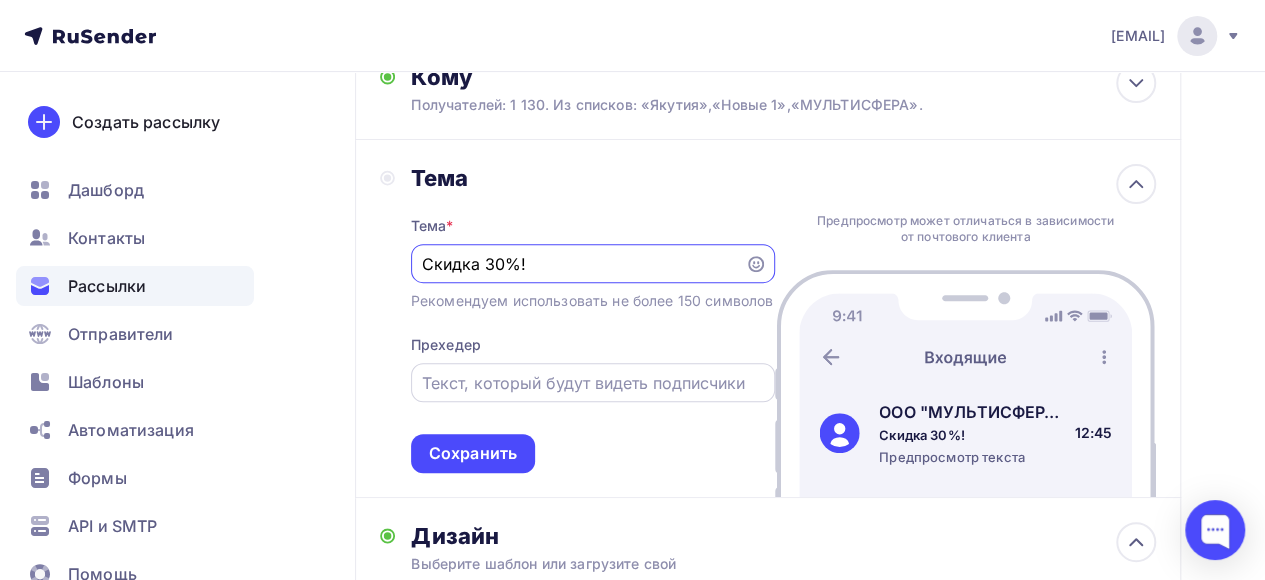 type on "Скидка 30%!" 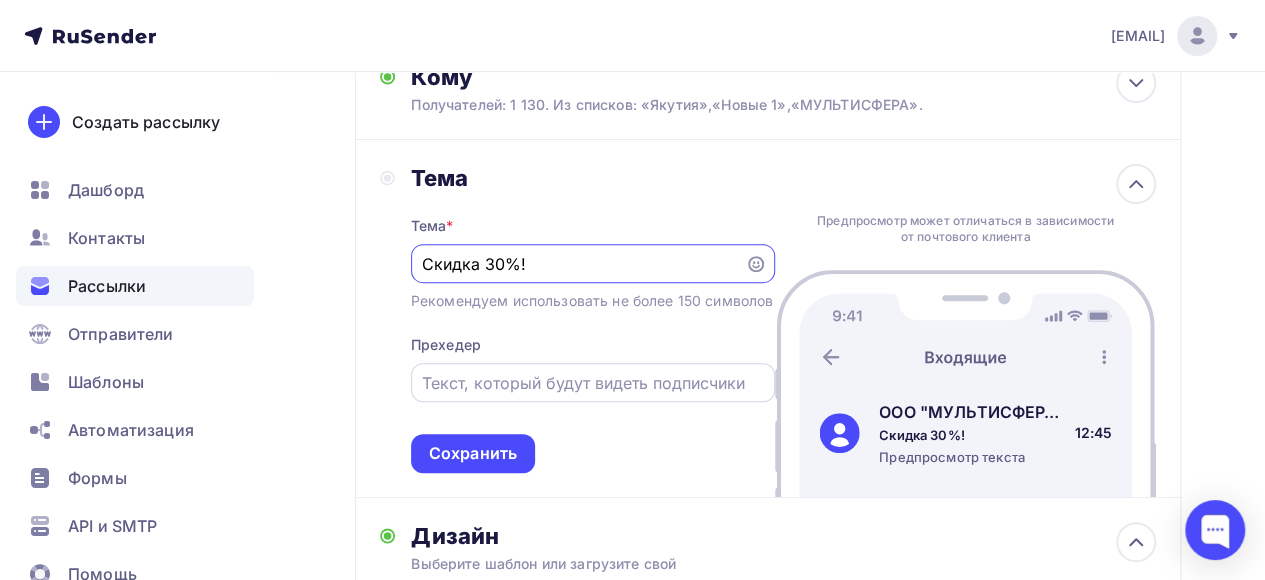 click at bounding box center [577, 264] 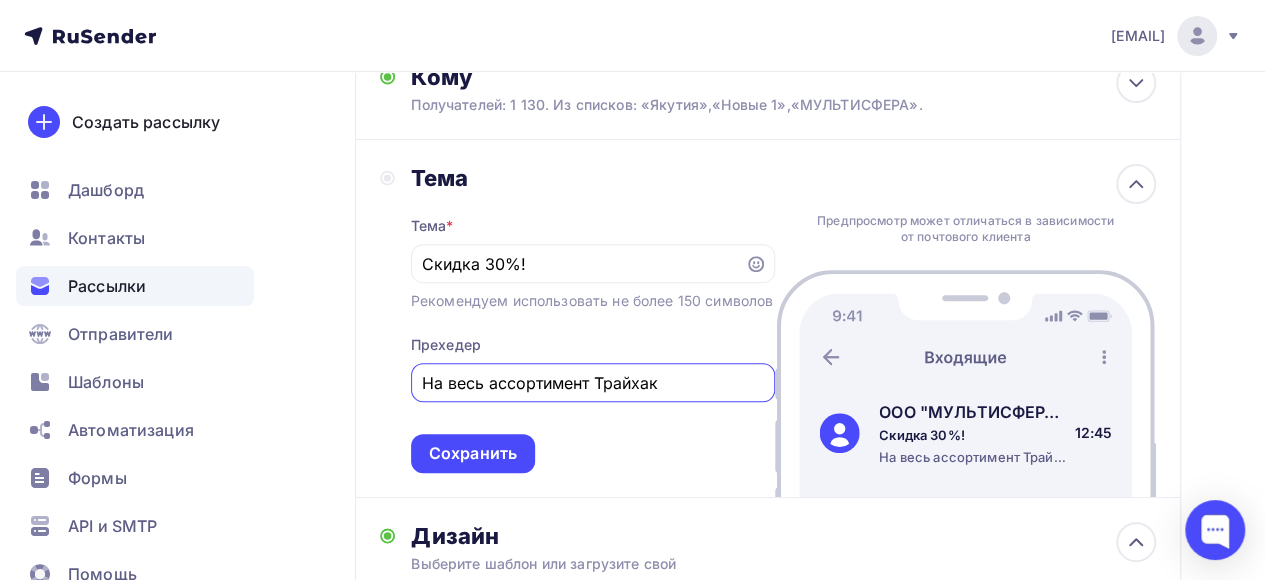drag, startPoint x: 422, startPoint y: 402, endPoint x: 758, endPoint y: 397, distance: 336.0372 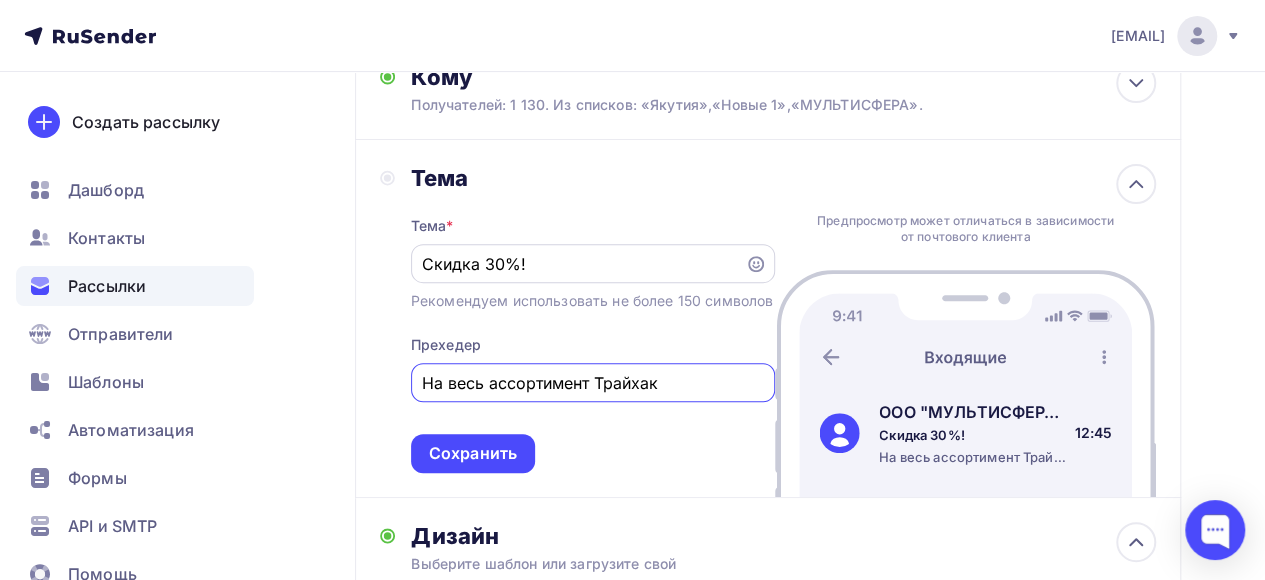type on "На весь ассортимент Трайхак" 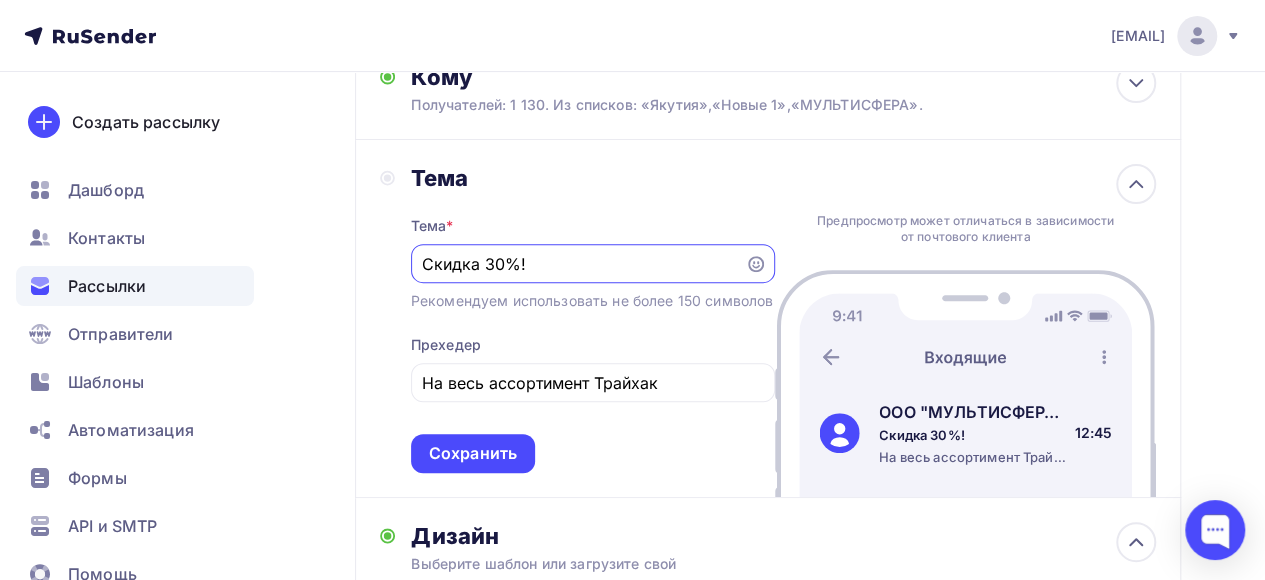 paste on "На весь ассортимент Трайхак" 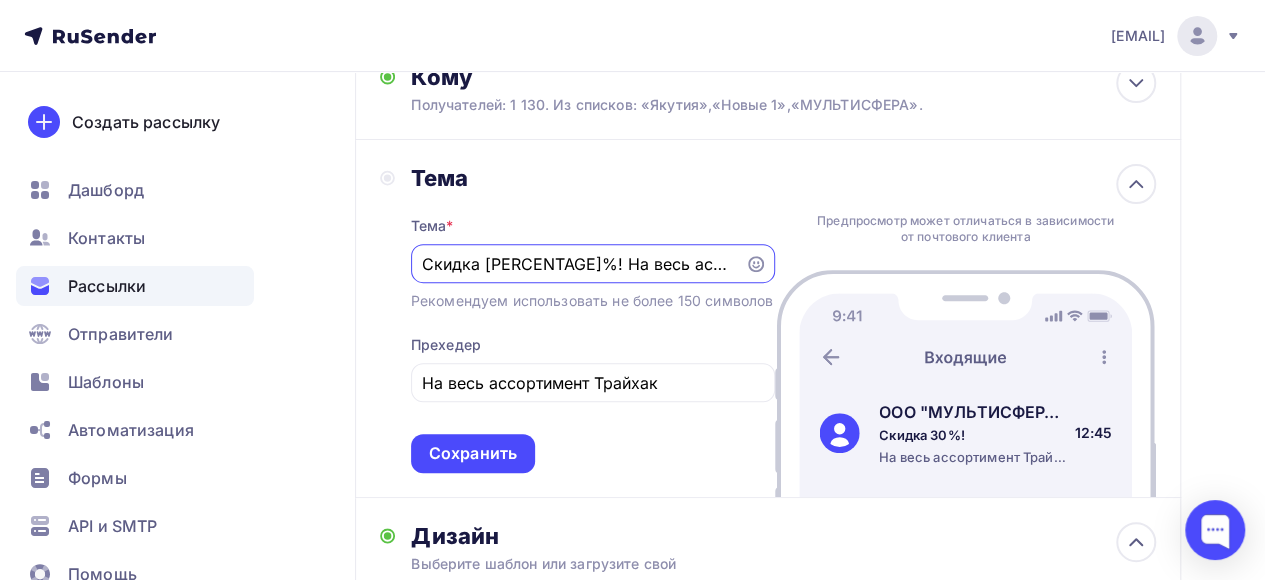 scroll, scrollTop: 0, scrollLeft: 34, axis: horizontal 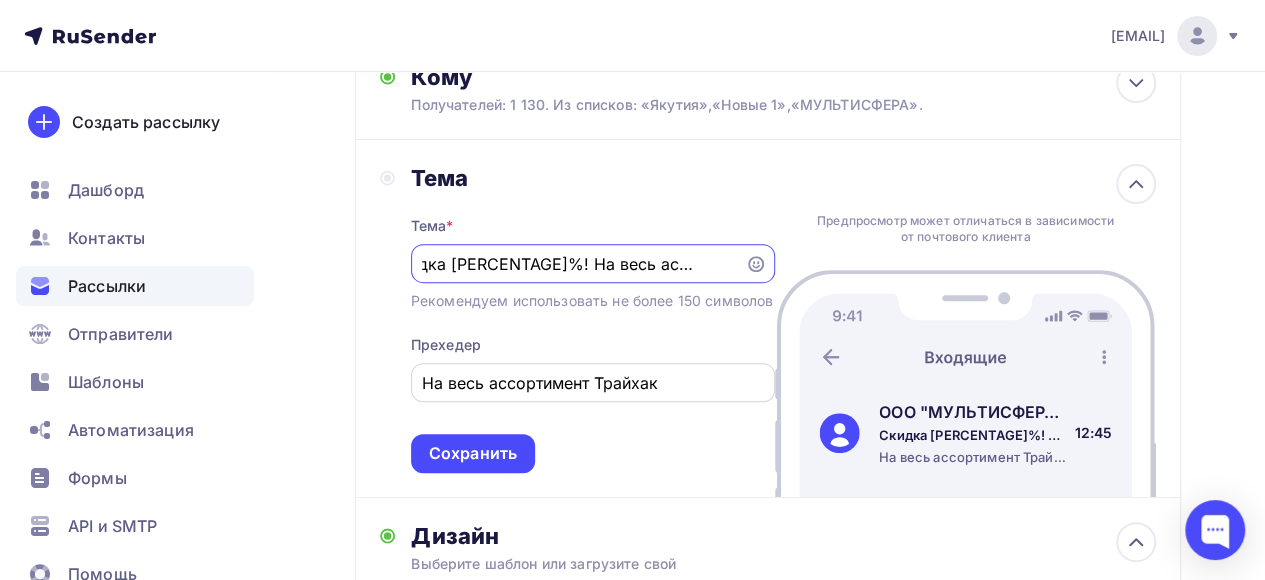 type on "Скидка [PERCENTAGE]%! На весь ассортимент [PRODUCT_NAME]" 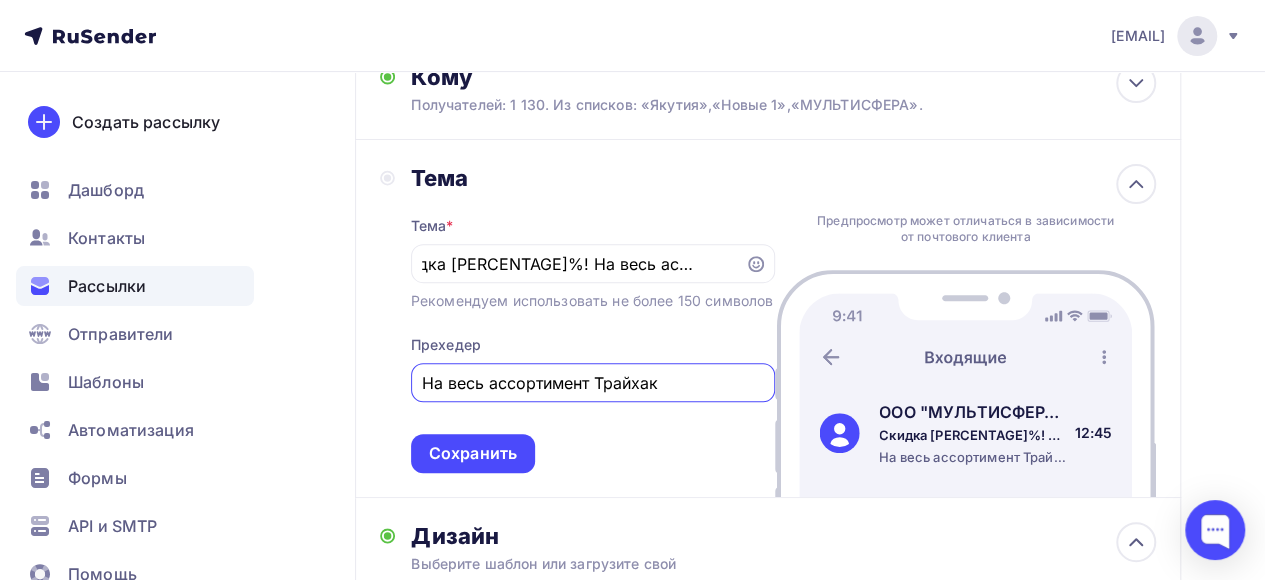 scroll, scrollTop: 0, scrollLeft: 0, axis: both 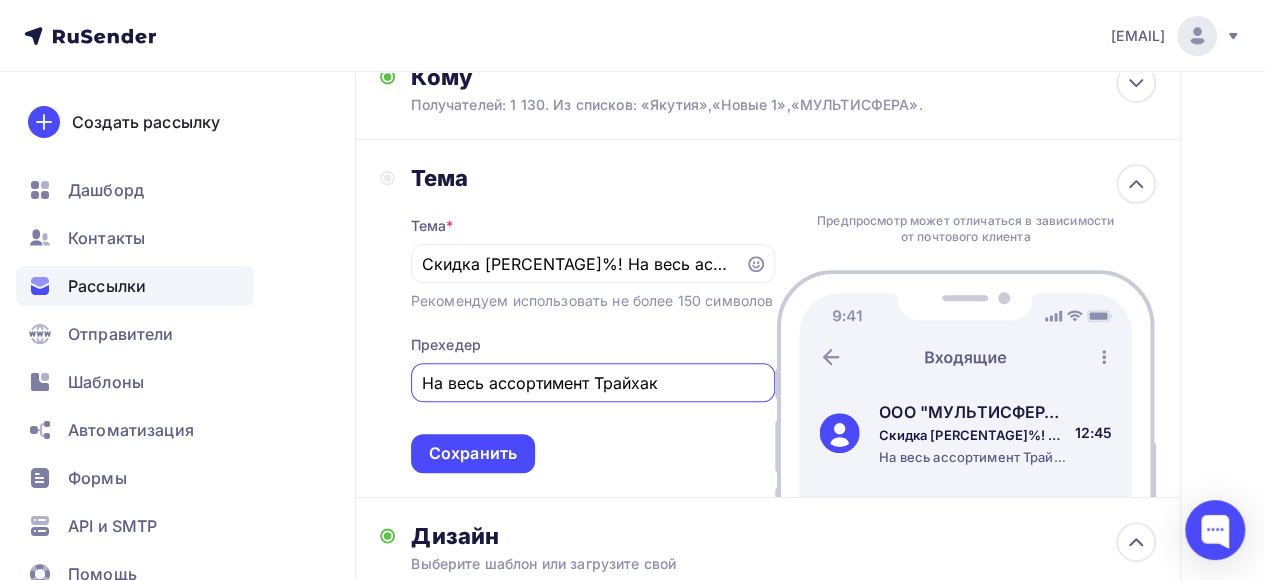 drag, startPoint x: 710, startPoint y: 397, endPoint x: 414, endPoint y: 418, distance: 296.744 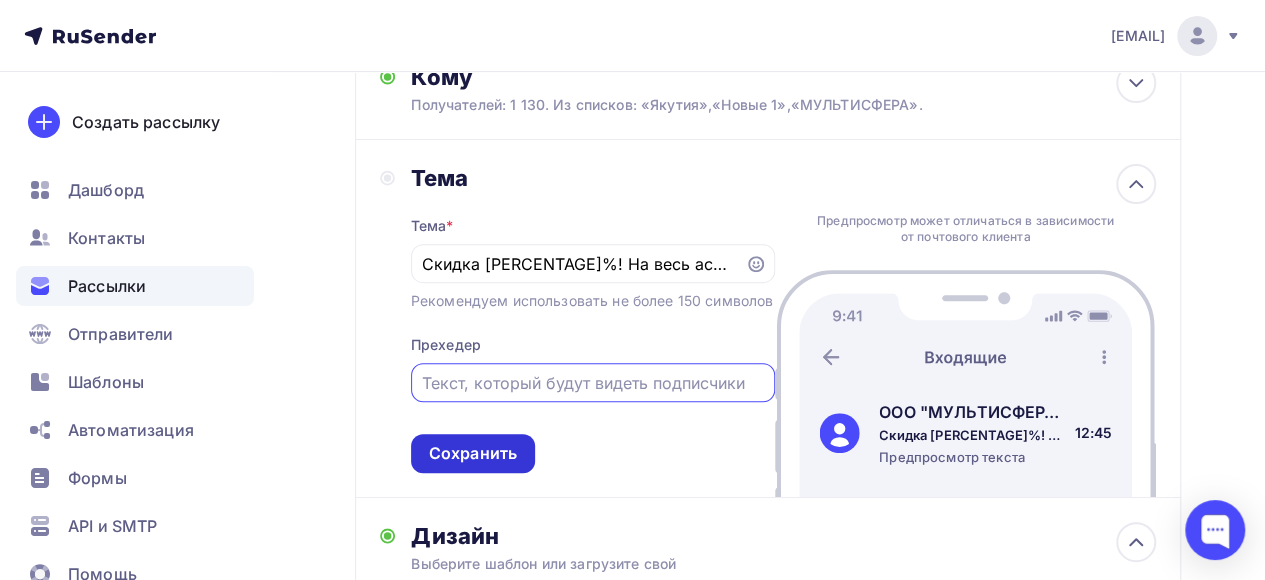 type 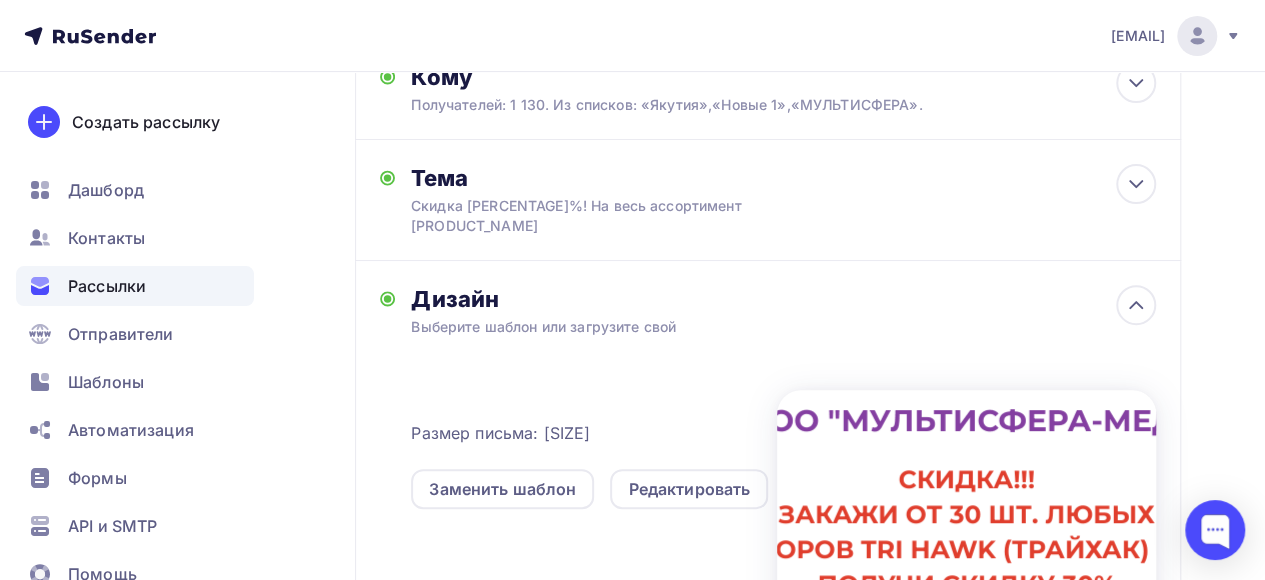 scroll, scrollTop: 0, scrollLeft: 0, axis: both 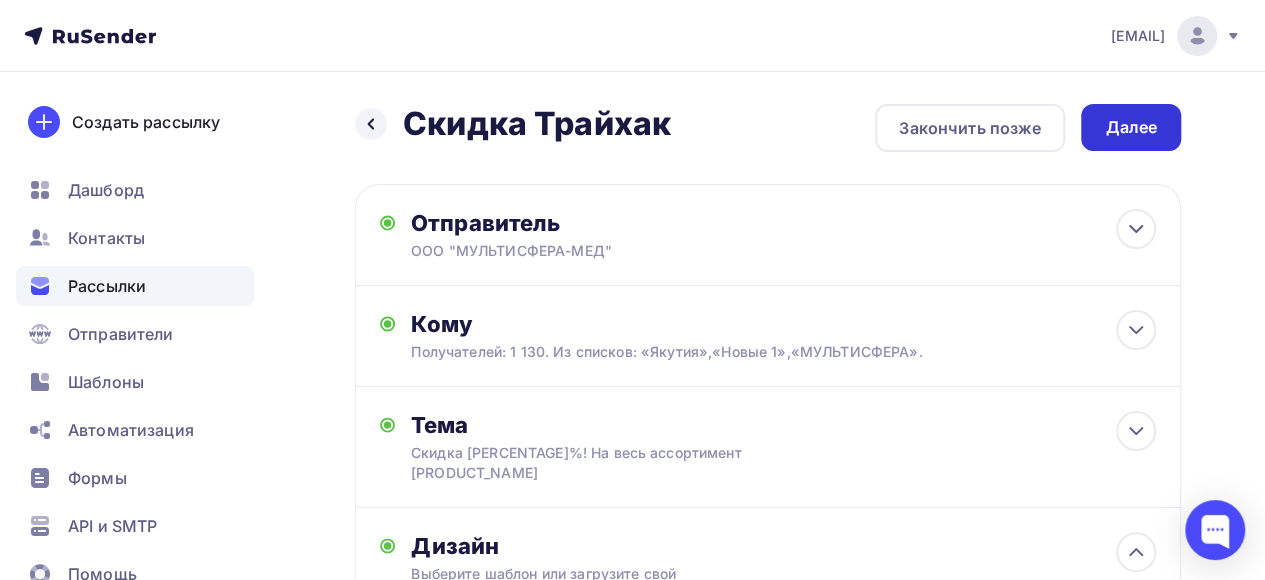 click on "Далее" at bounding box center [1131, 127] 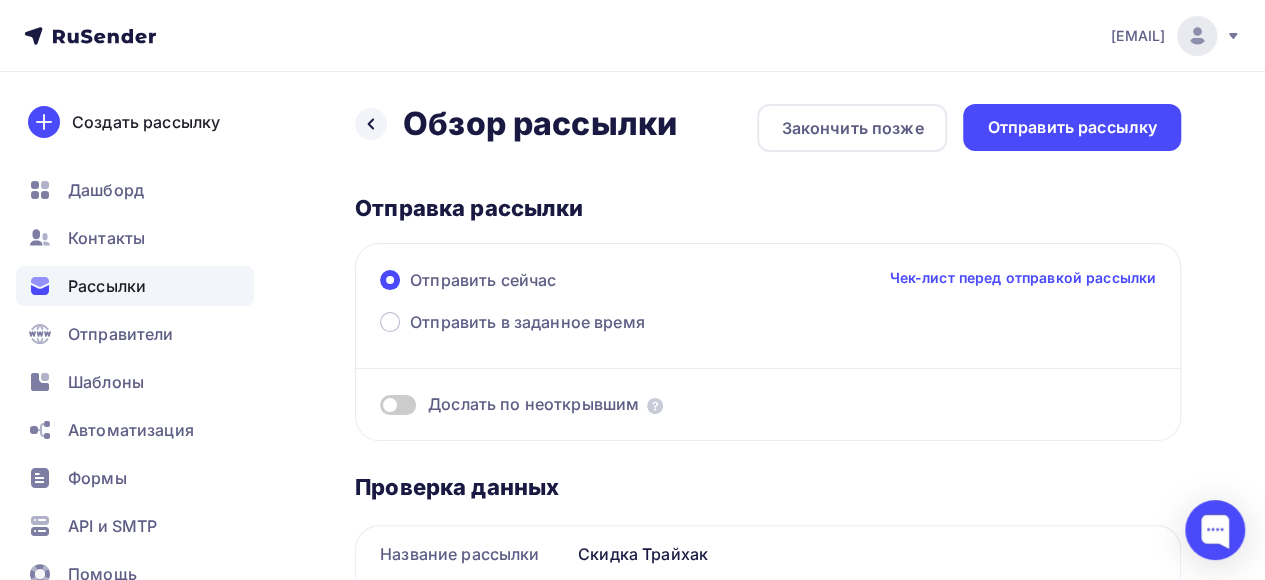 scroll, scrollTop: 0, scrollLeft: 0, axis: both 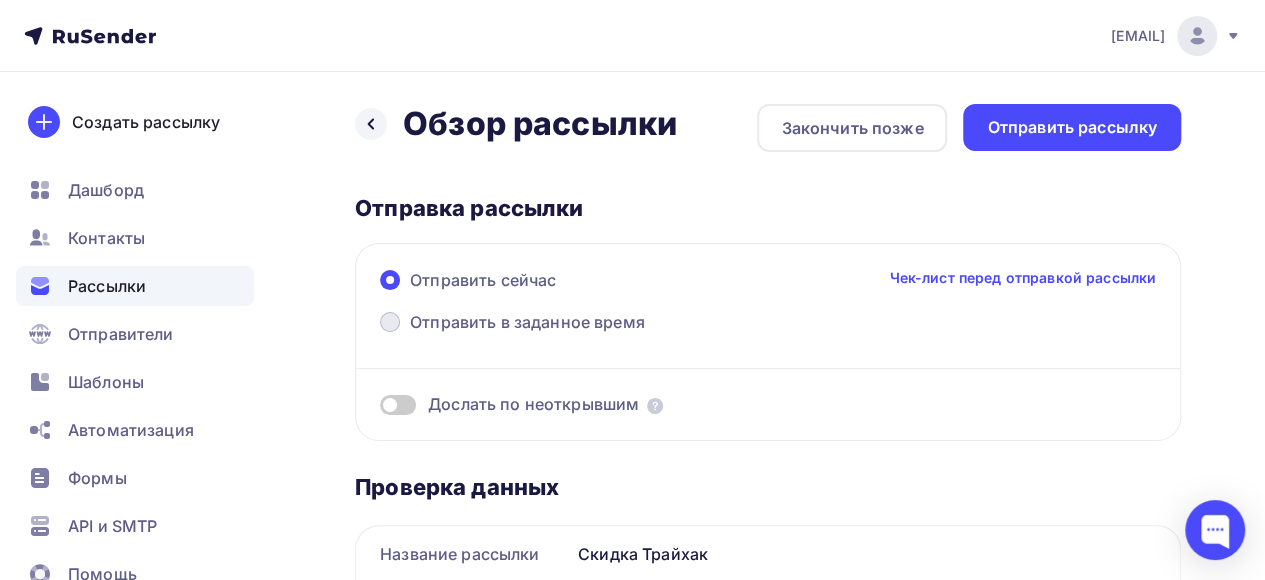 click at bounding box center [390, 280] 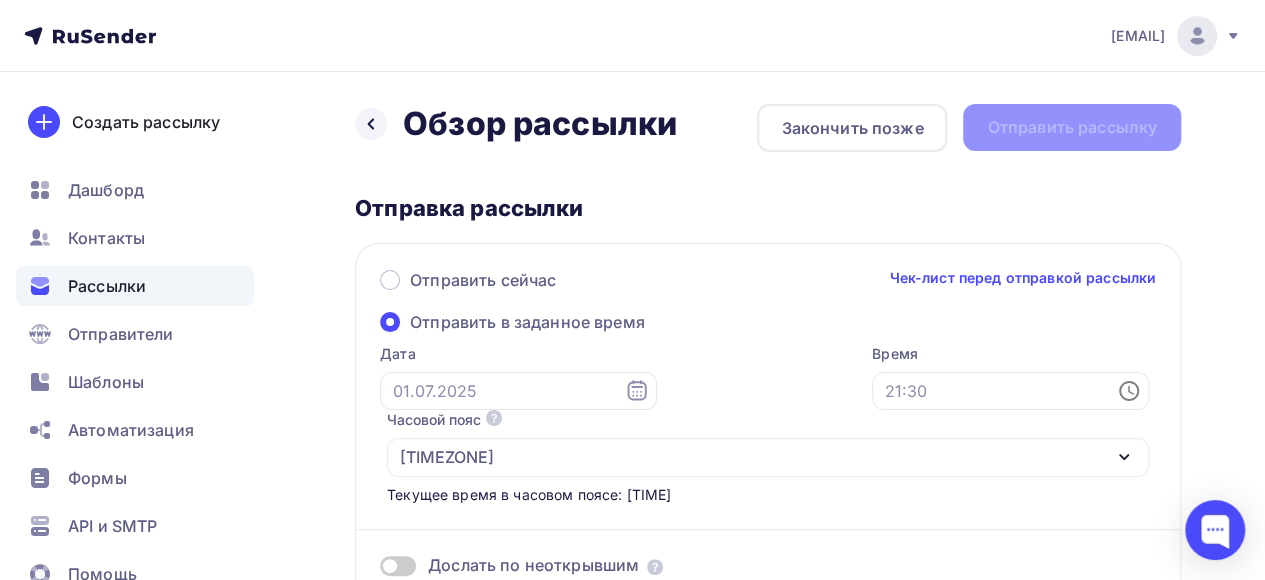 click at bounding box center [636, 390] 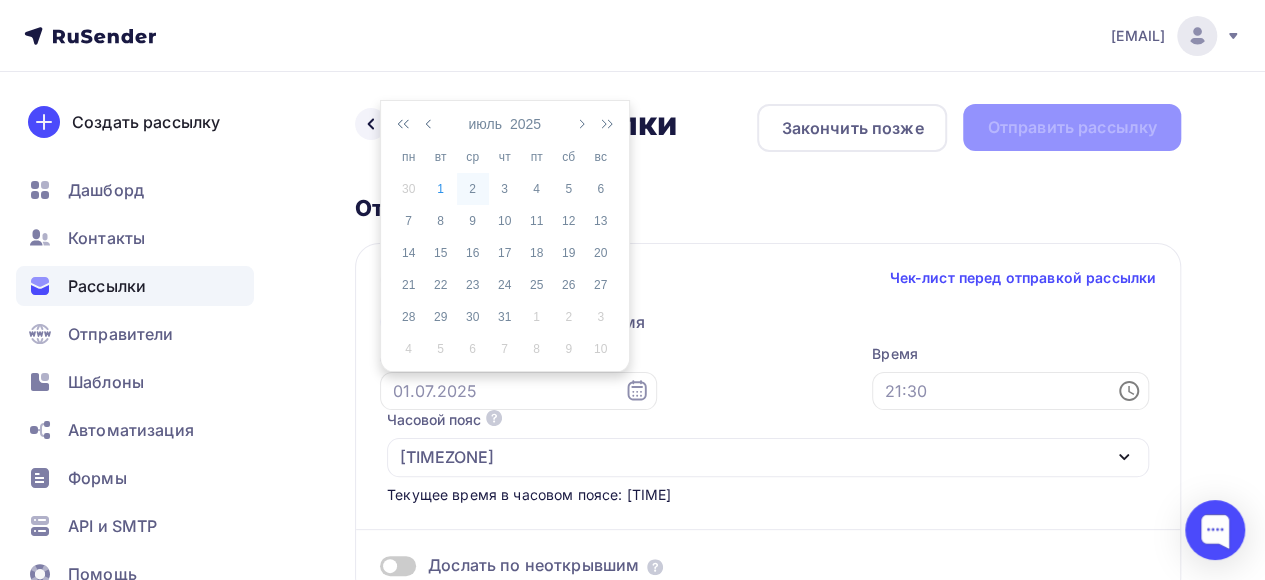 click on "2" at bounding box center (409, 189) 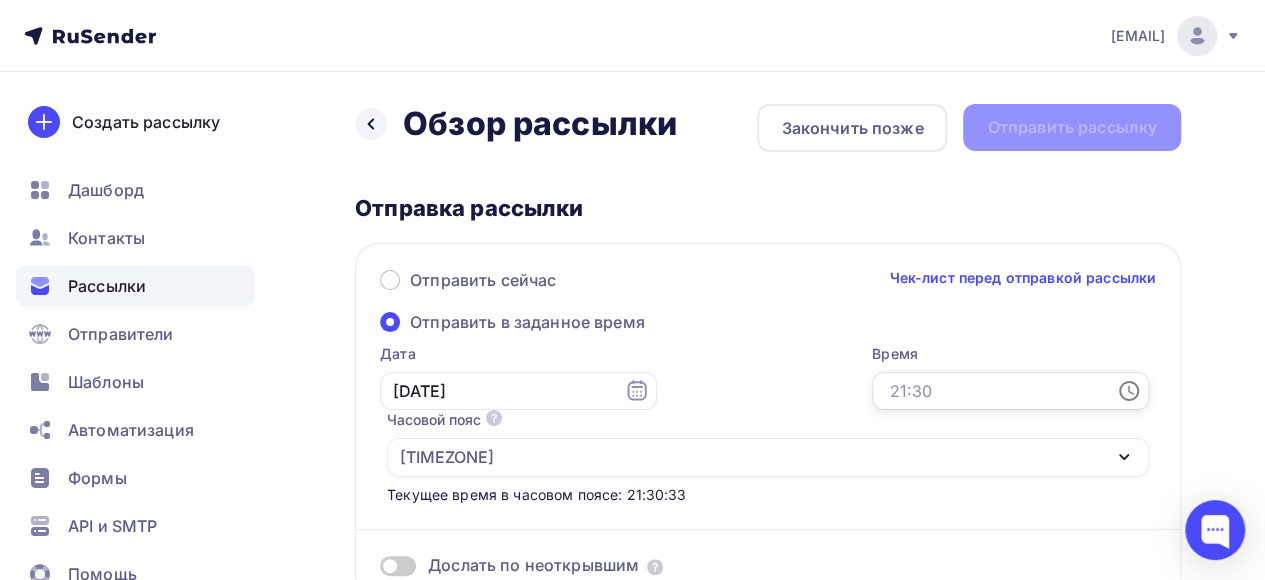 click at bounding box center [1010, 391] 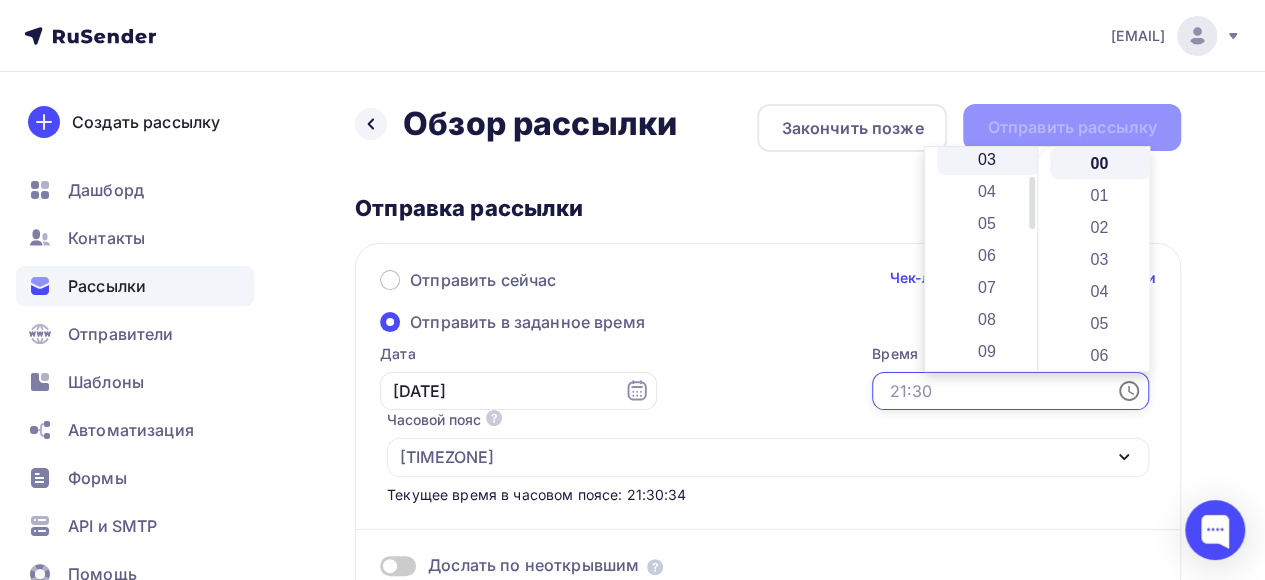 scroll, scrollTop: 200, scrollLeft: 0, axis: vertical 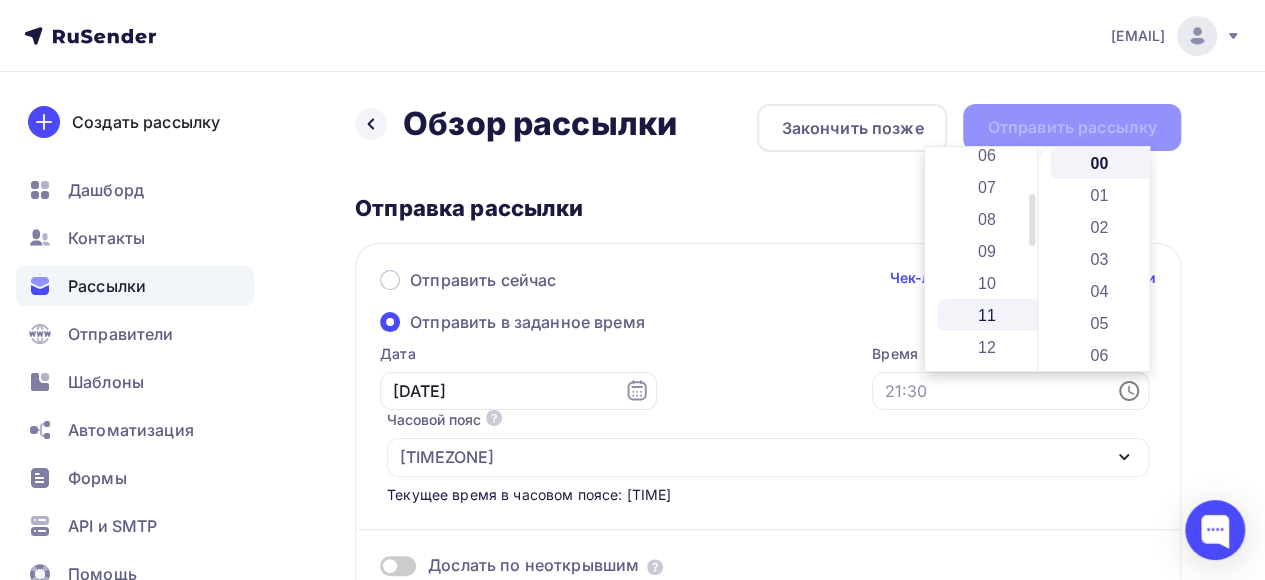 click on "11" at bounding box center (988, 315) 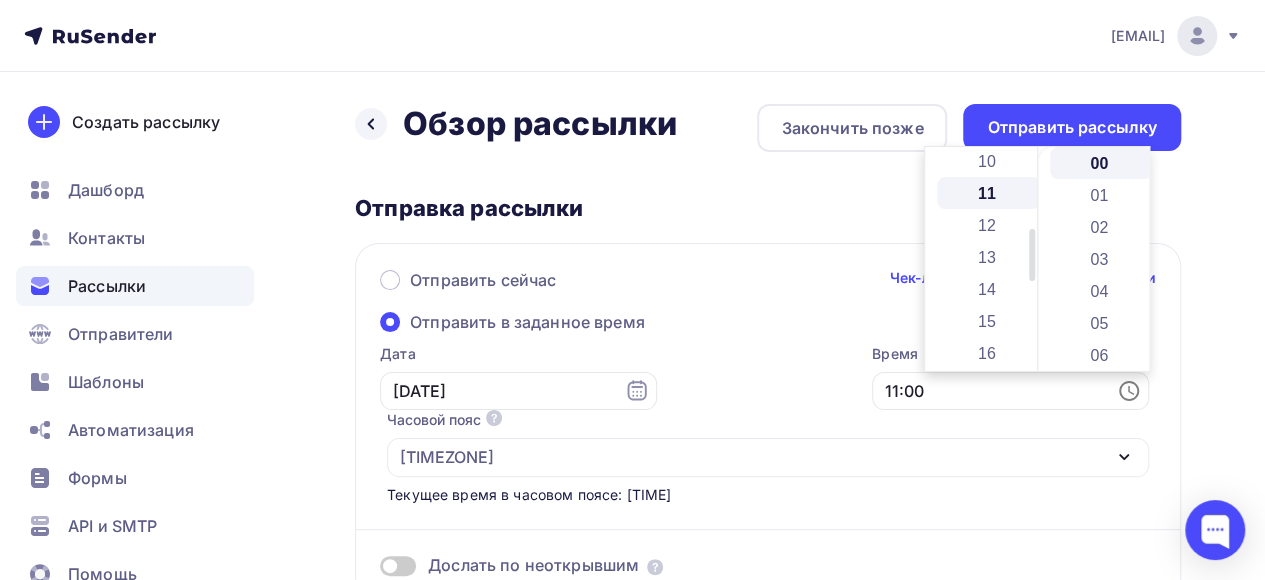 scroll, scrollTop: 352, scrollLeft: 0, axis: vertical 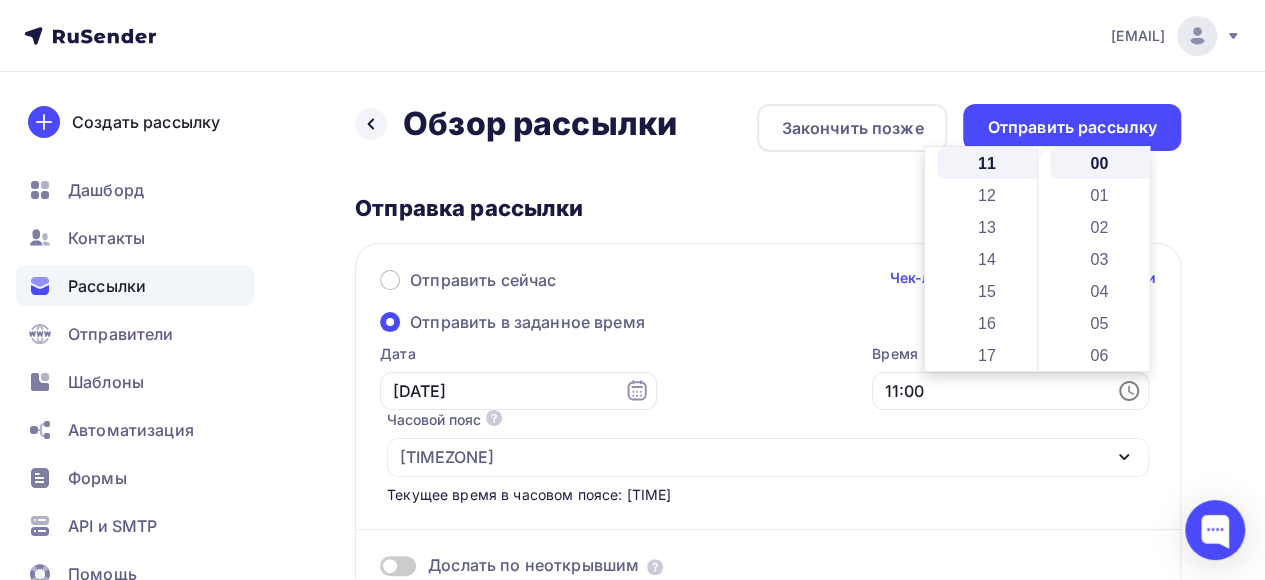 click on "Назад
Обзор рассылки
Обзор рассылки
Закончить позже
Отправить рассылку
Отправка рассылки
Отправить сейчас
Чек-лист перед отправкой рассылки
Отправить в заданное время
Дата   [DATE]   Время   [TIME]
Часовой пояс
По умолчанию используется часовой пояс из настроек вашего акаунта
[TIMEZONE]
[TIMEZONE]           [TIMEZONE]           [TIMEZONE]           [TIMEZONE]           [TIMEZONE]           [TIMEZONE]           [TIMEZONE]           [TIMEZONE]" at bounding box center (632, 838) 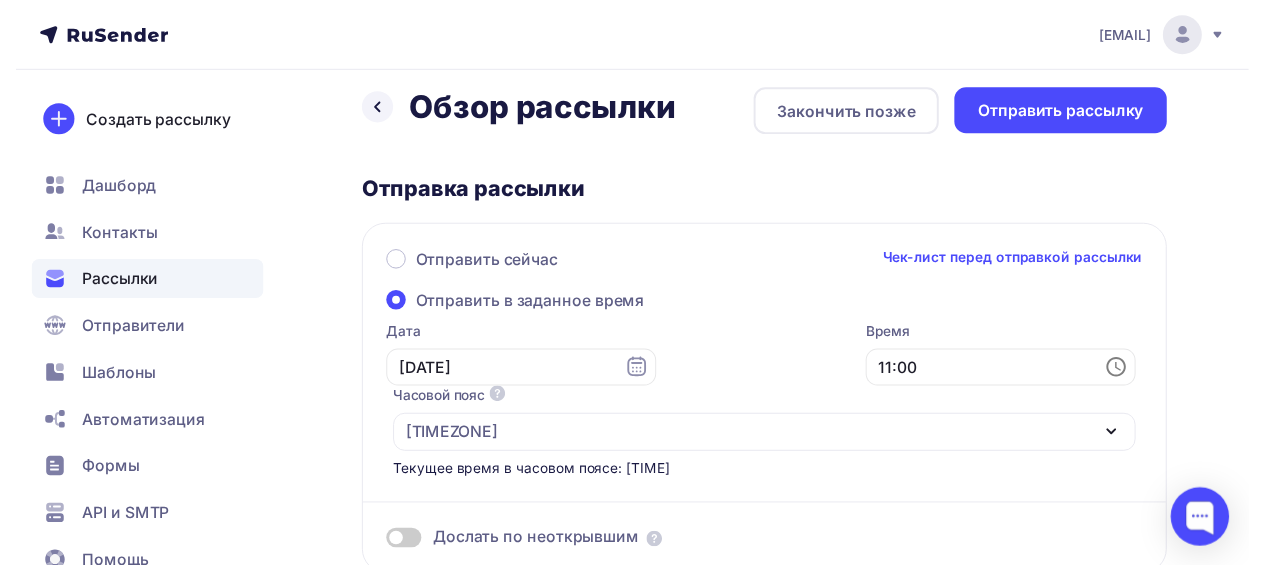 scroll, scrollTop: 0, scrollLeft: 0, axis: both 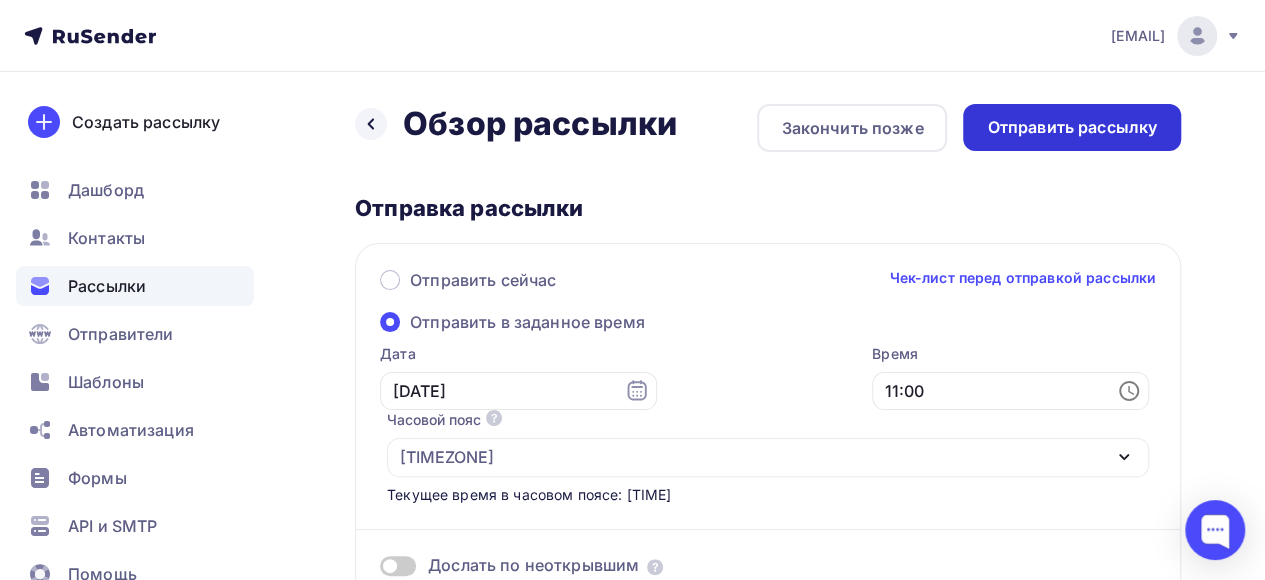 click on "Отправить рассылку" at bounding box center (1072, 127) 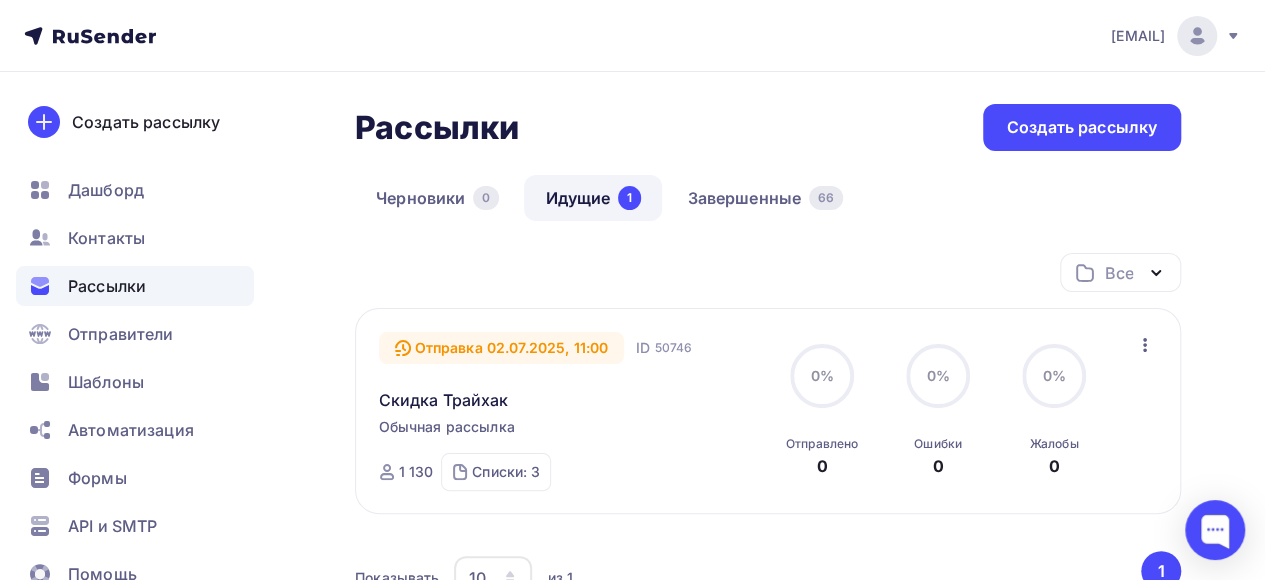 click on "[EMAIL] Аккаунт Тарифы Выйти Создать рассылку Дашборд Контакты Рассылки Отправители Шаблоны Автоматизация Формы API и SMTP Помощь Telegram Аккаунт Тарифы Помощь Выйти" at bounding box center [632, 36] 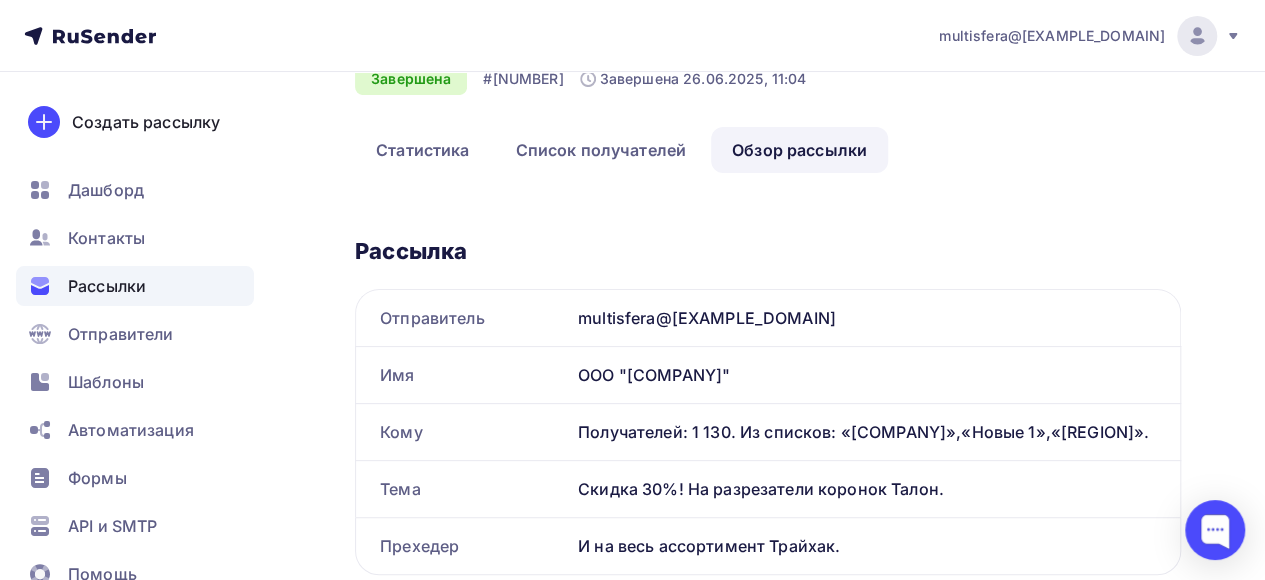 scroll, scrollTop: 0, scrollLeft: 0, axis: both 